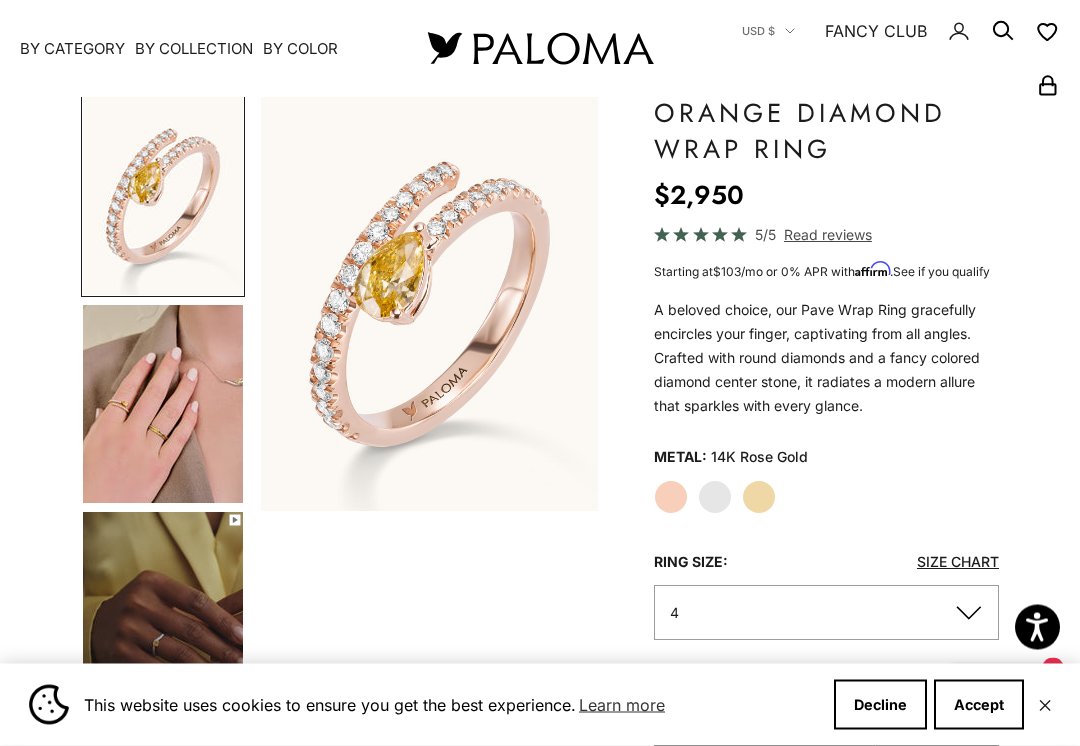 scroll, scrollTop: 157, scrollLeft: 0, axis: vertical 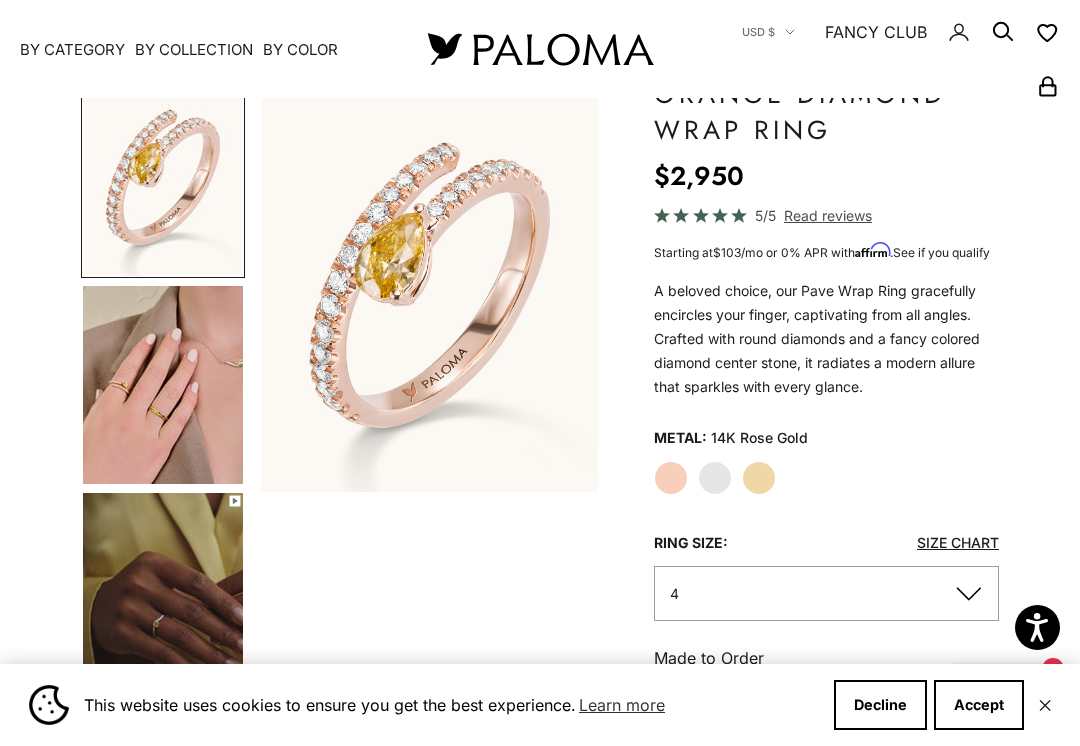 click on "Yellow Gold" 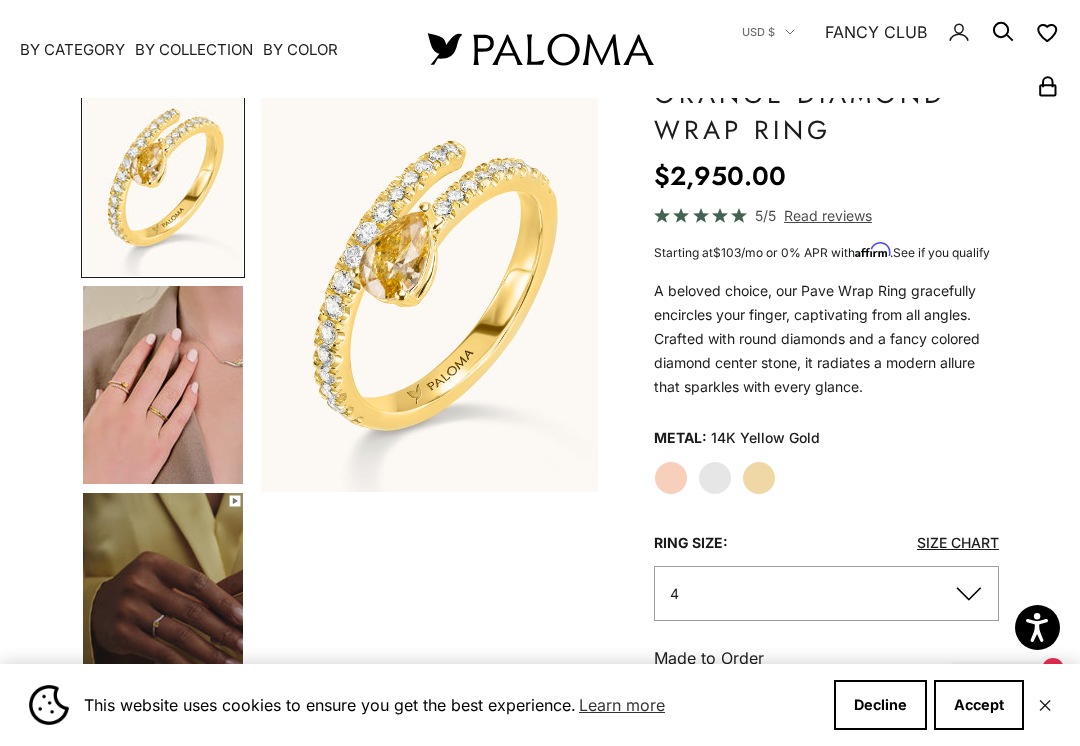click on "White Gold" 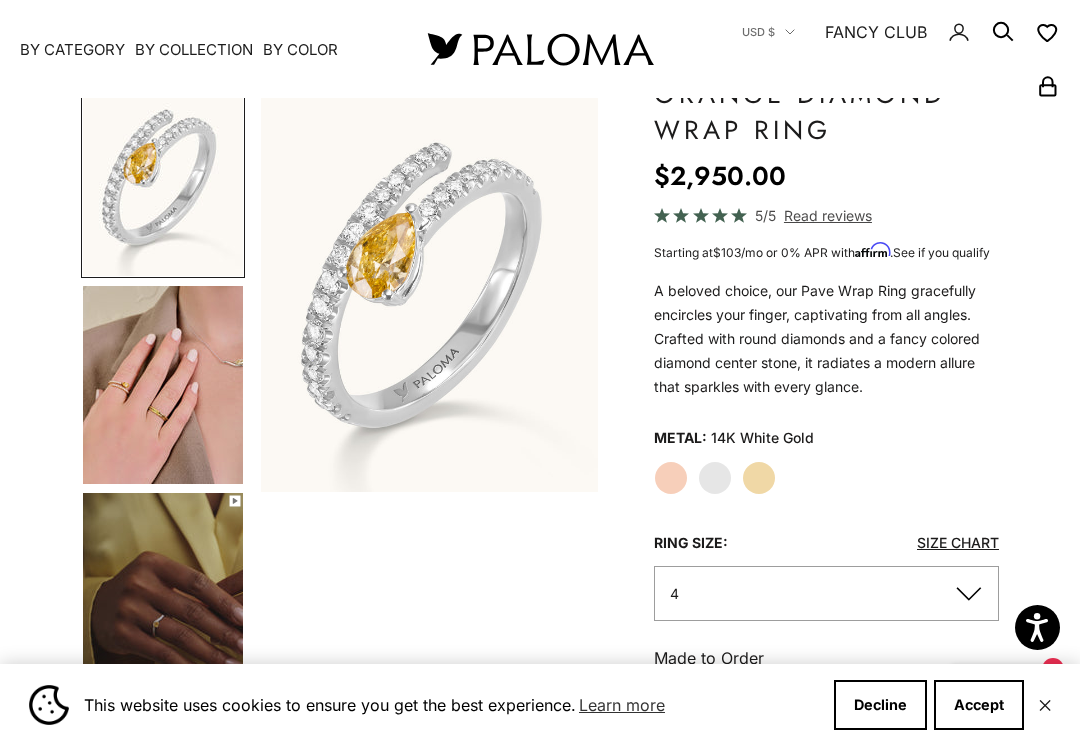 click on "Rose Gold" 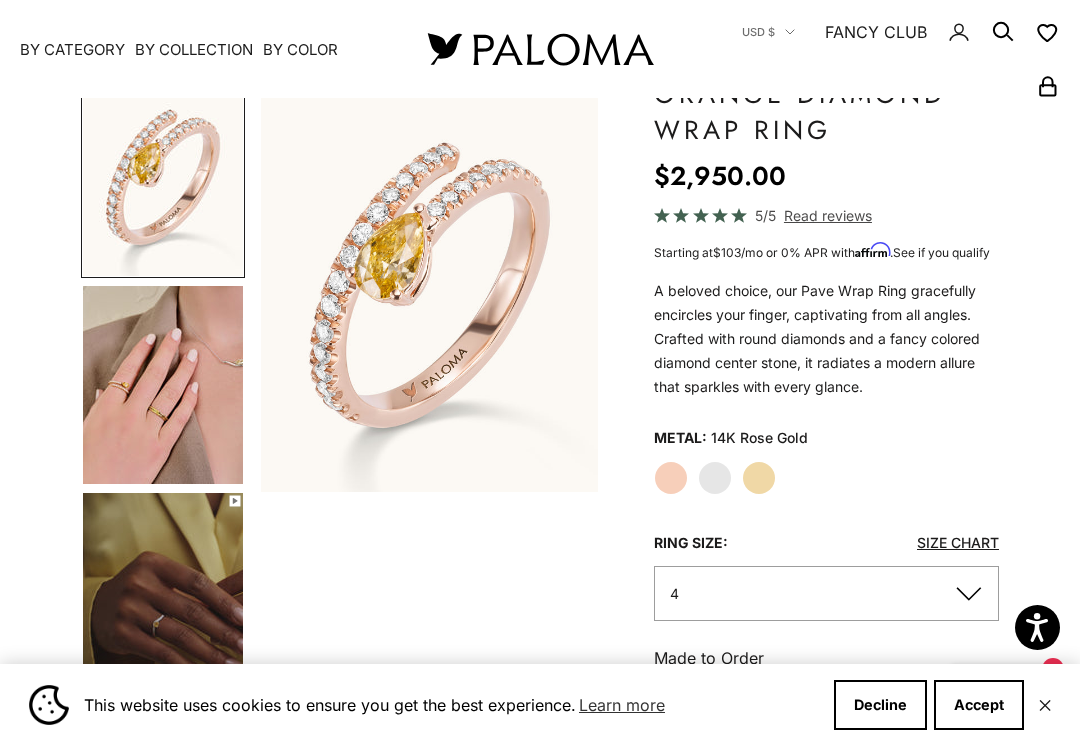 click at bounding box center [163, 385] 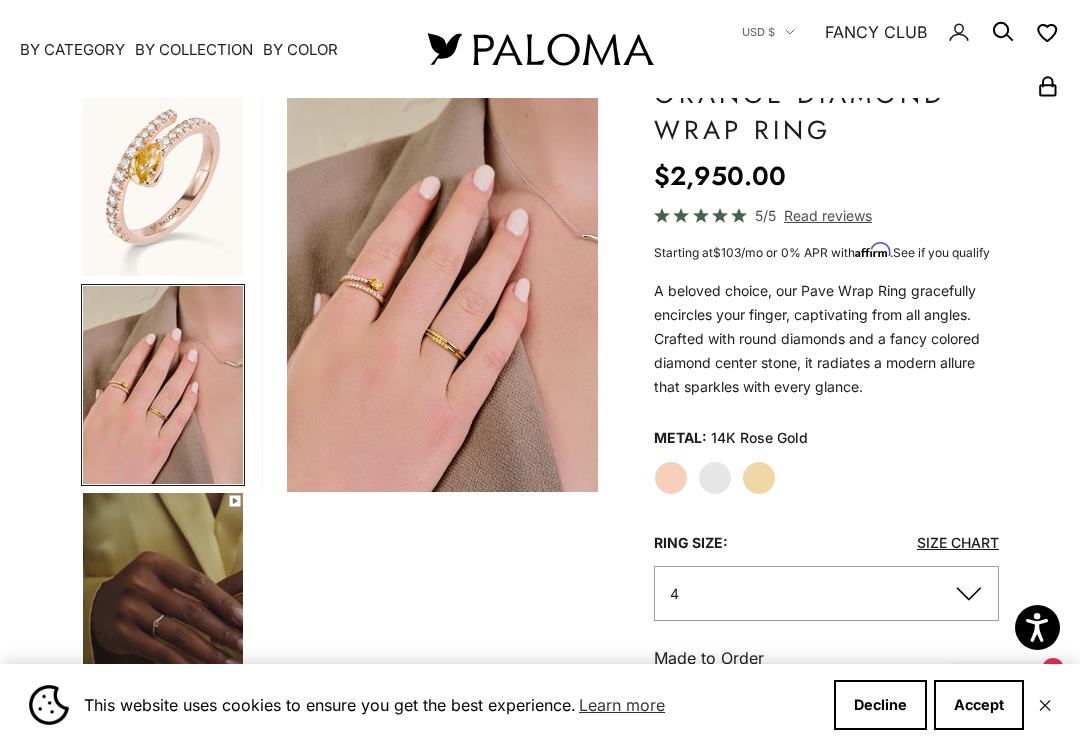scroll, scrollTop: 0, scrollLeft: 361, axis: horizontal 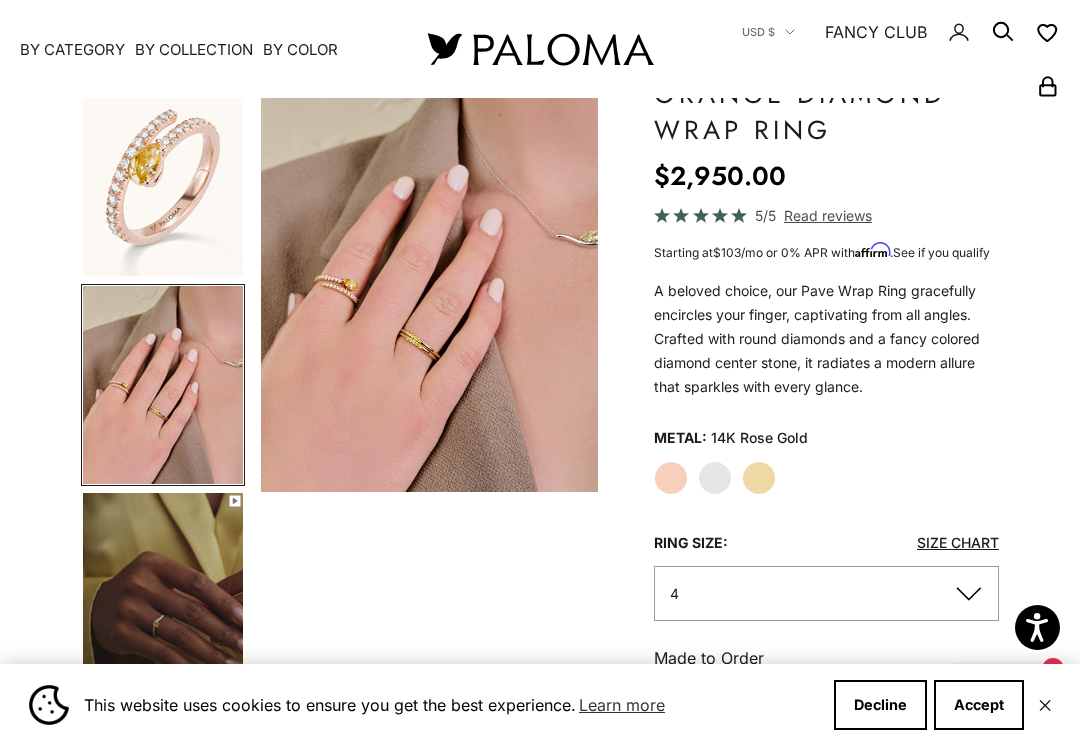 click on "White Gold" 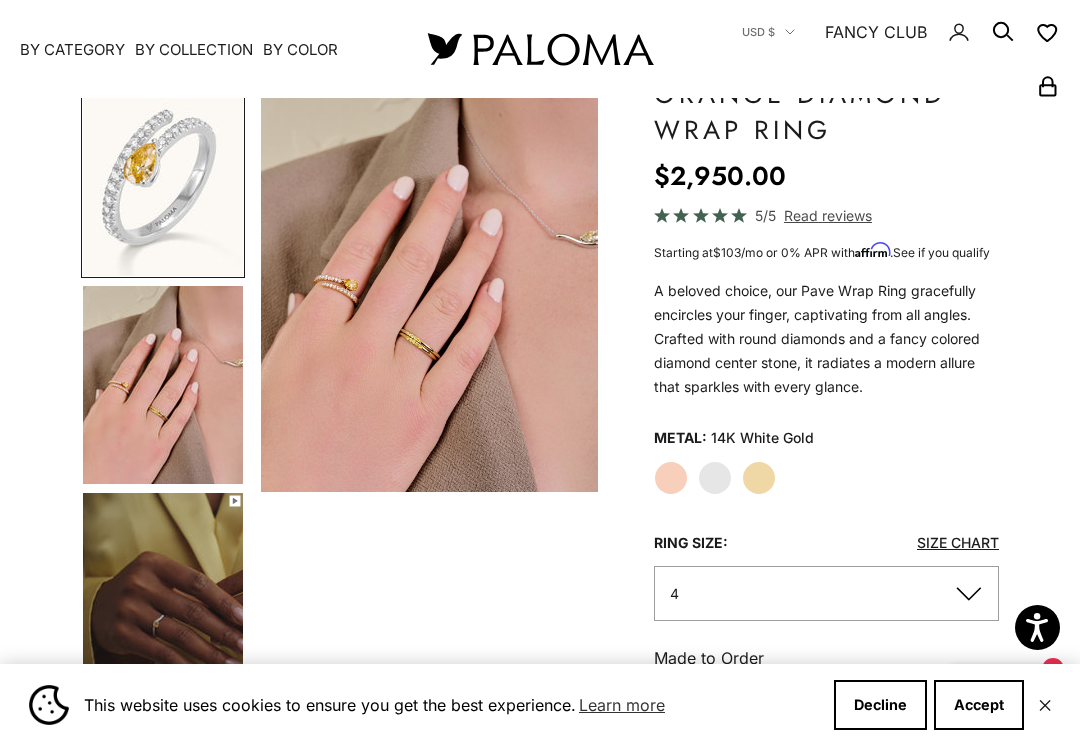 scroll, scrollTop: 0, scrollLeft: 0, axis: both 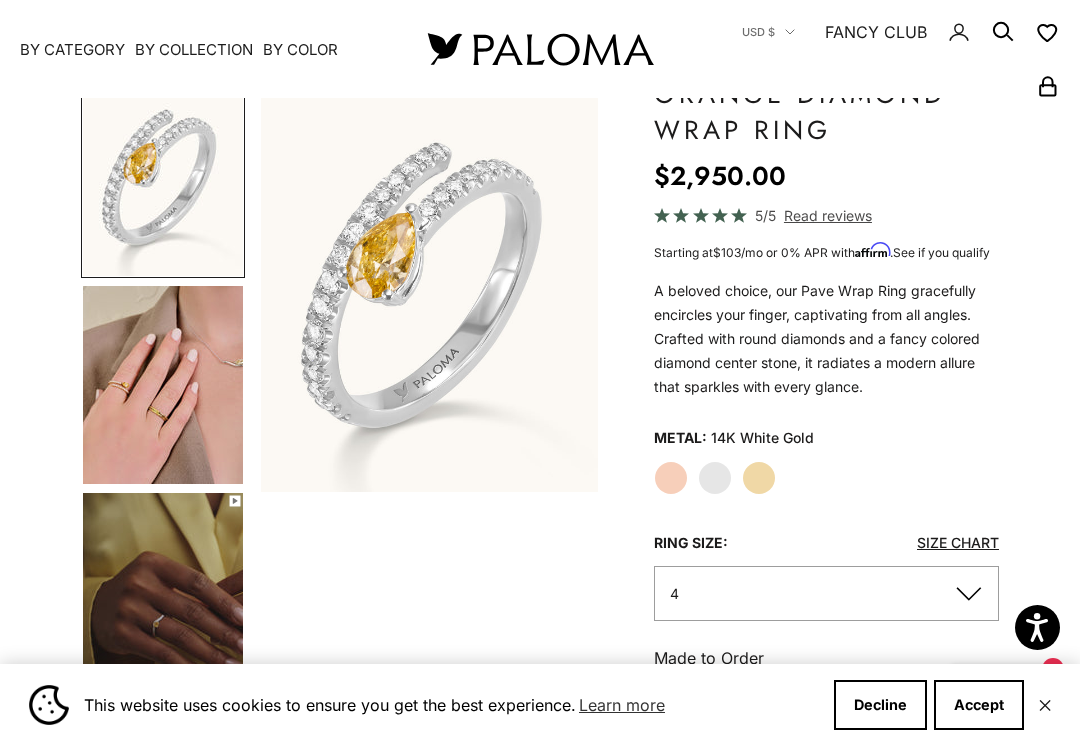 click on "Yellow Gold" 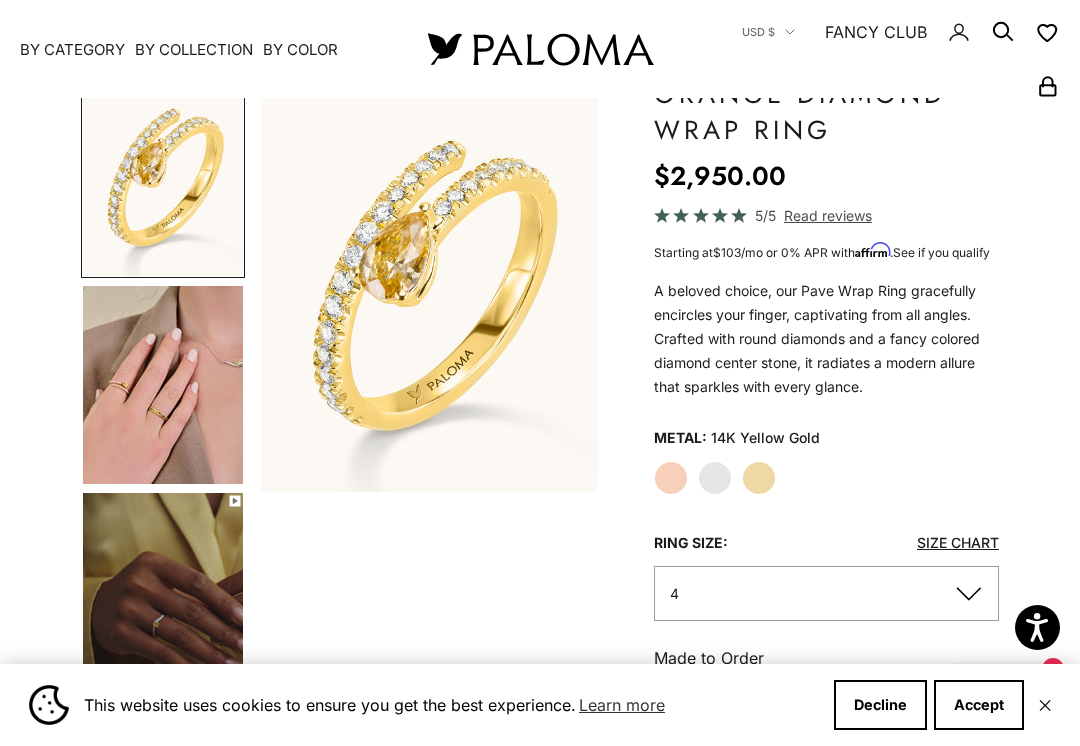 click at bounding box center (163, 592) 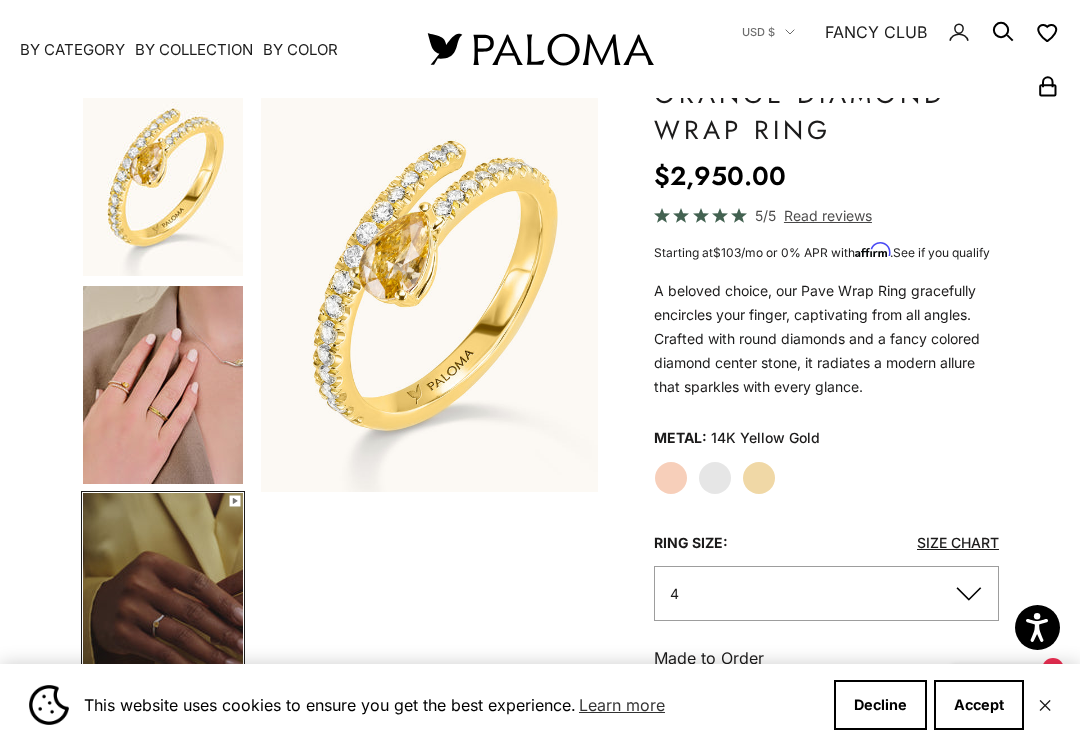 scroll, scrollTop: 97, scrollLeft: 0, axis: vertical 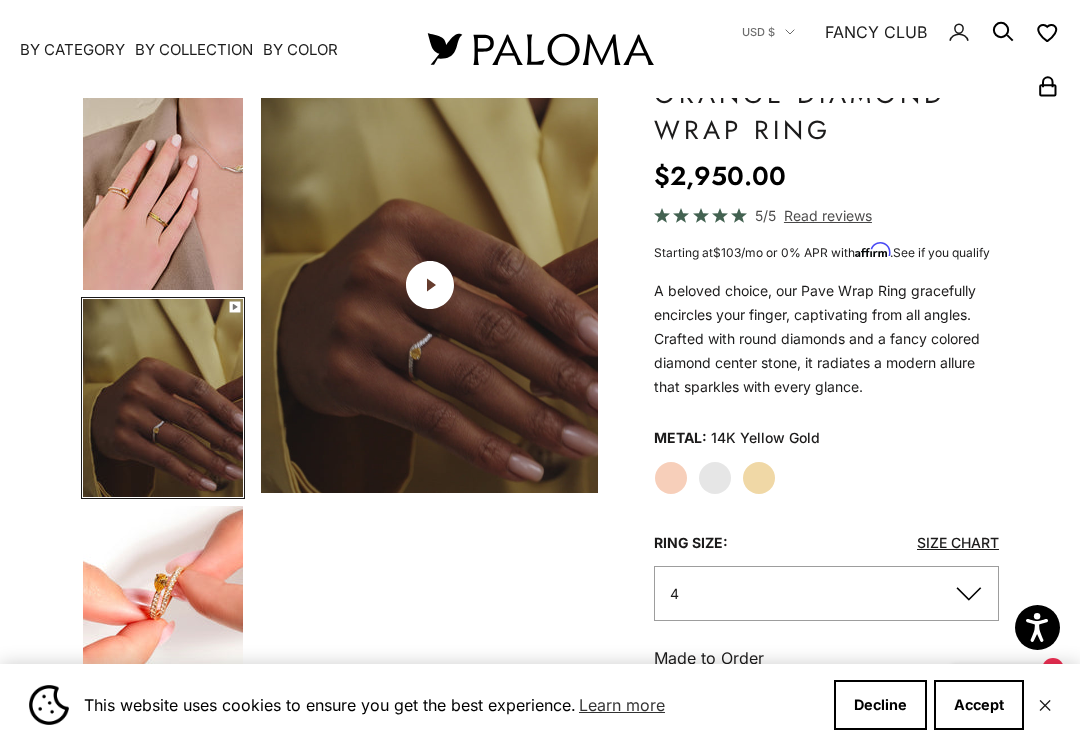 click on "White Gold" 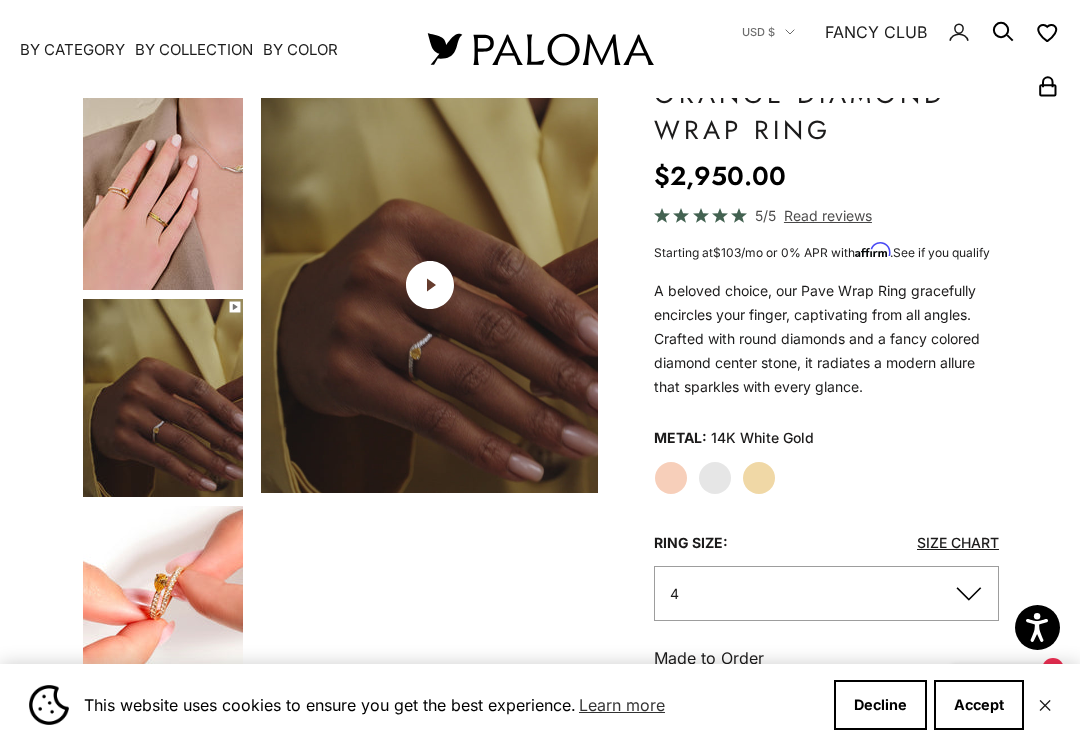 scroll, scrollTop: 0, scrollLeft: 0, axis: both 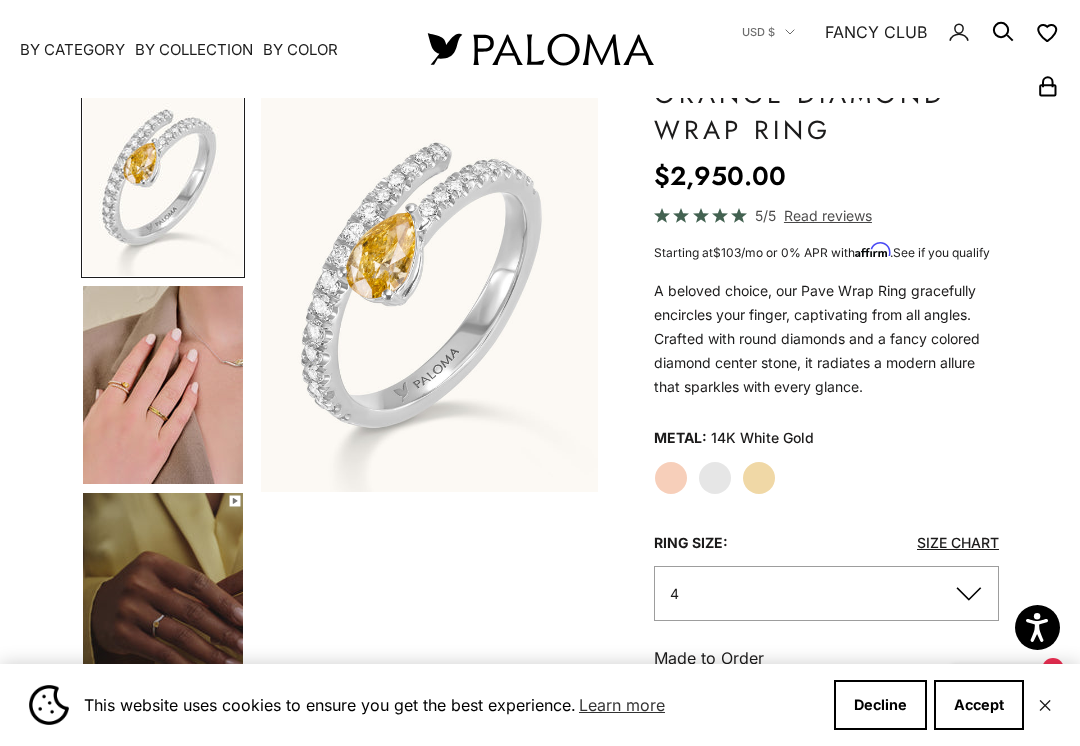 click at bounding box center [163, 385] 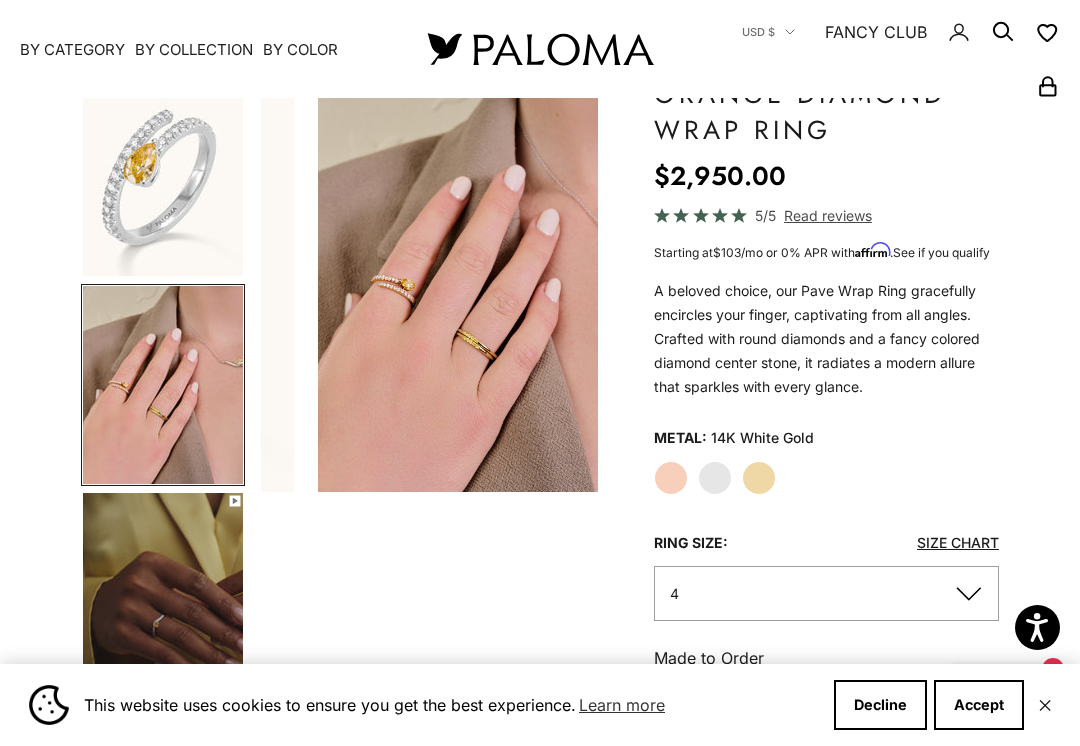 scroll, scrollTop: 0, scrollLeft: 361, axis: horizontal 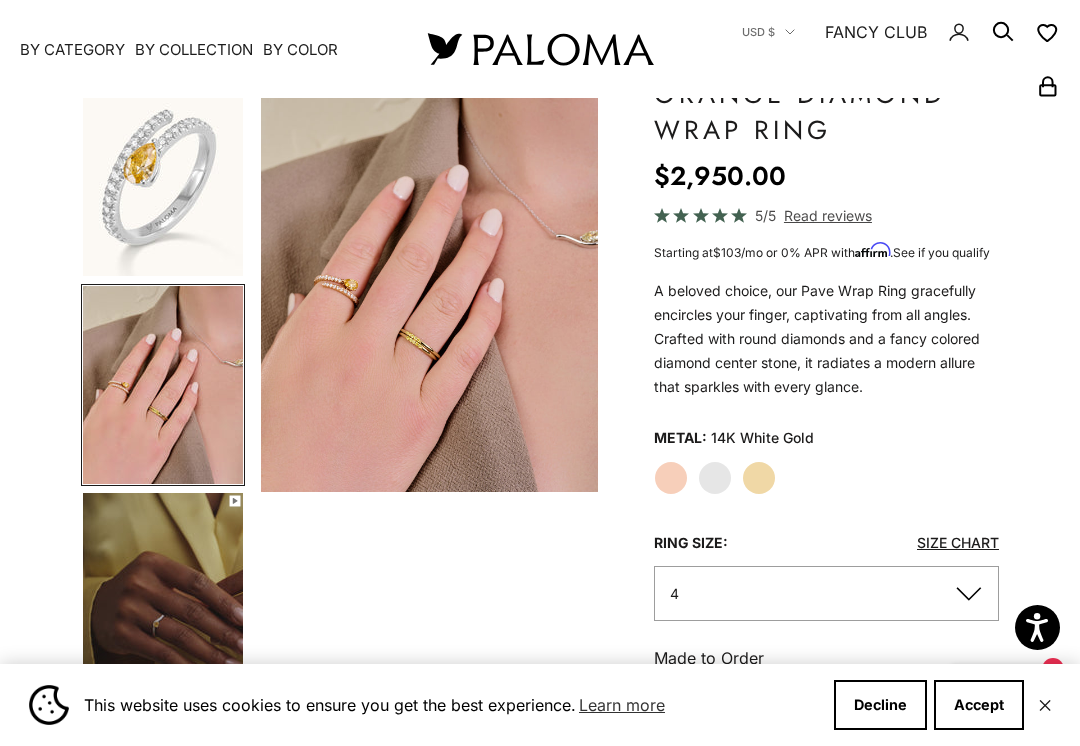 click at bounding box center [163, 177] 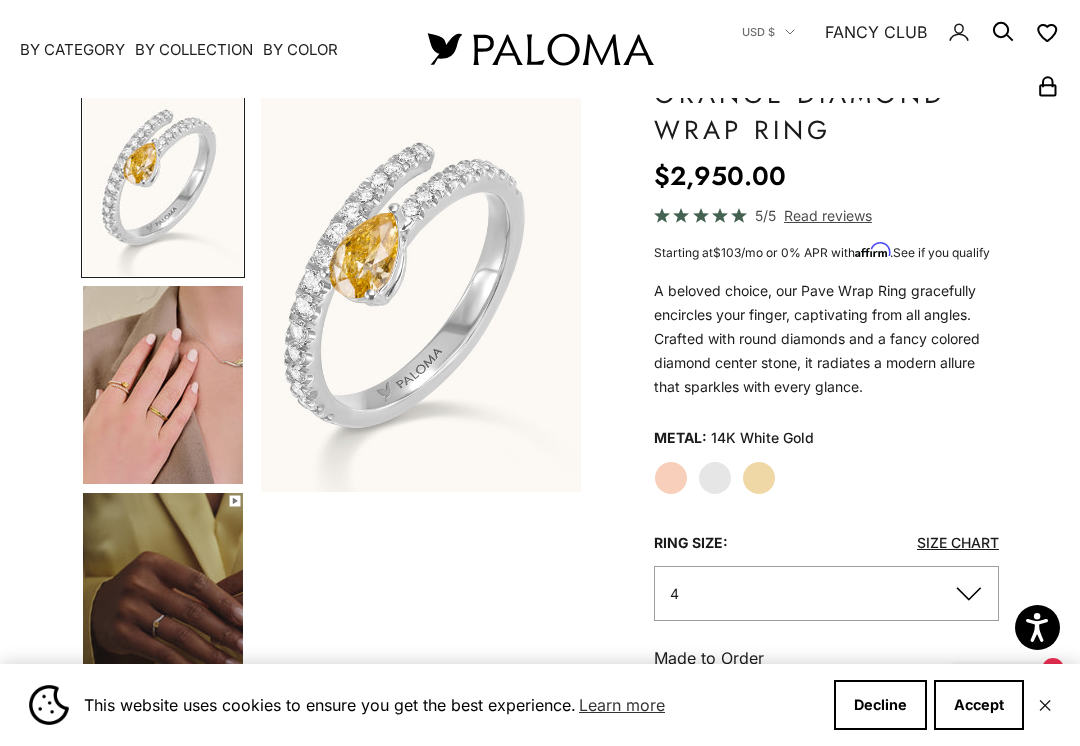 scroll, scrollTop: 0, scrollLeft: 0, axis: both 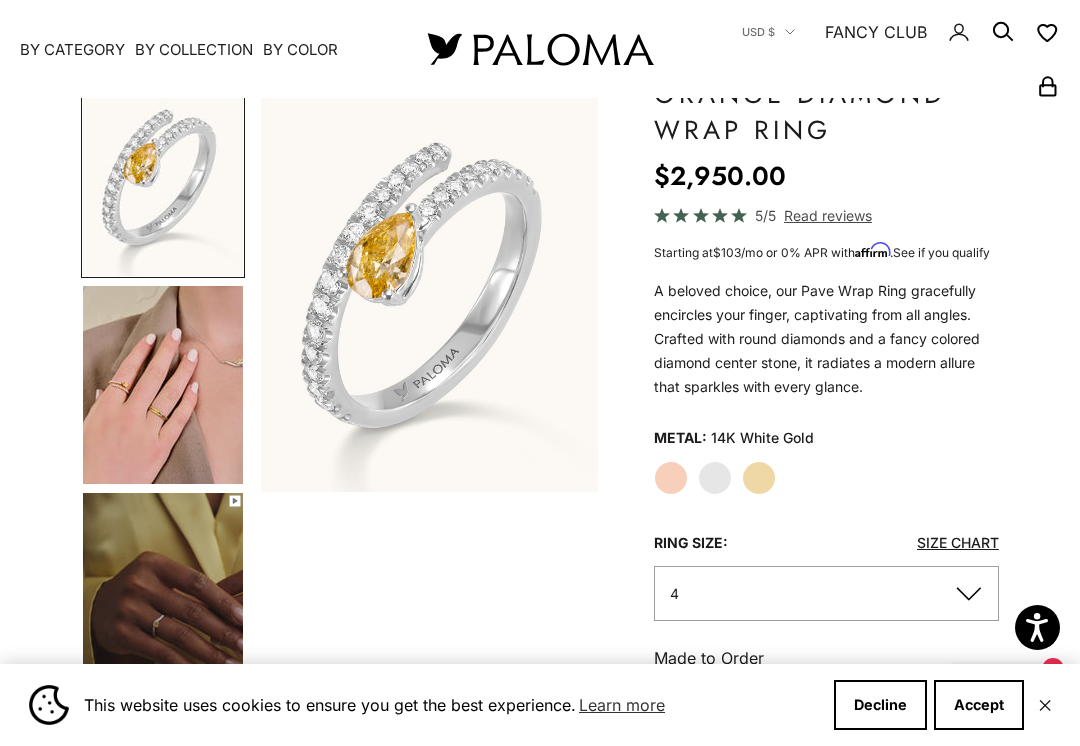 click at bounding box center (163, 592) 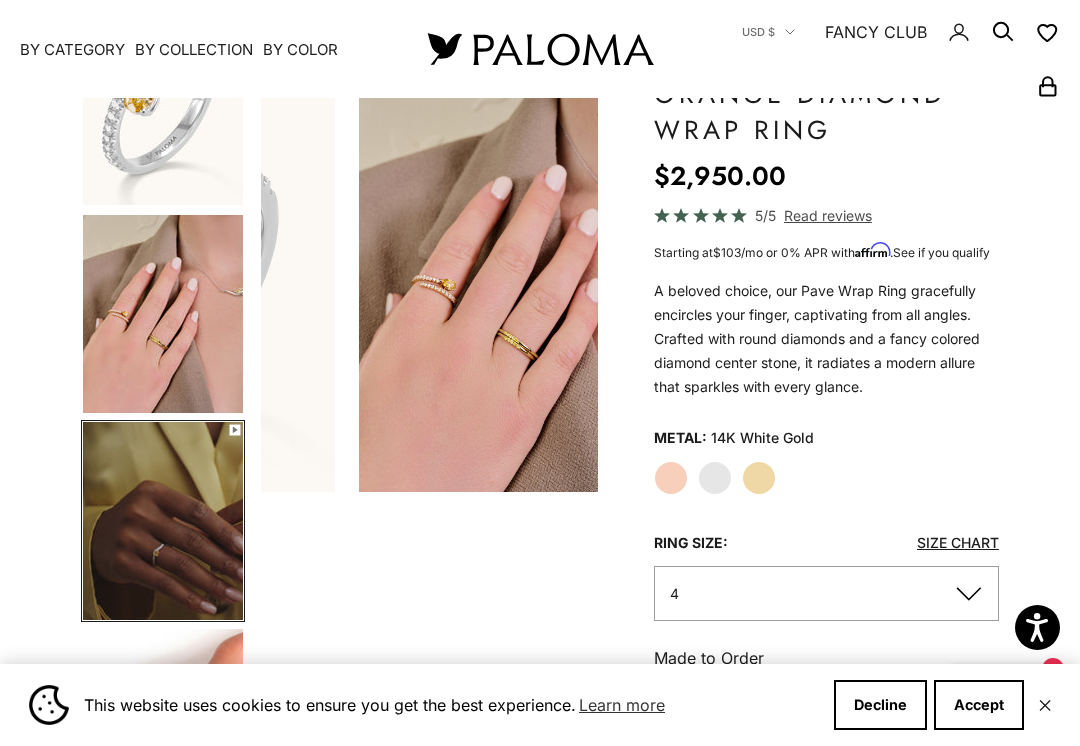 scroll, scrollTop: 137, scrollLeft: 0, axis: vertical 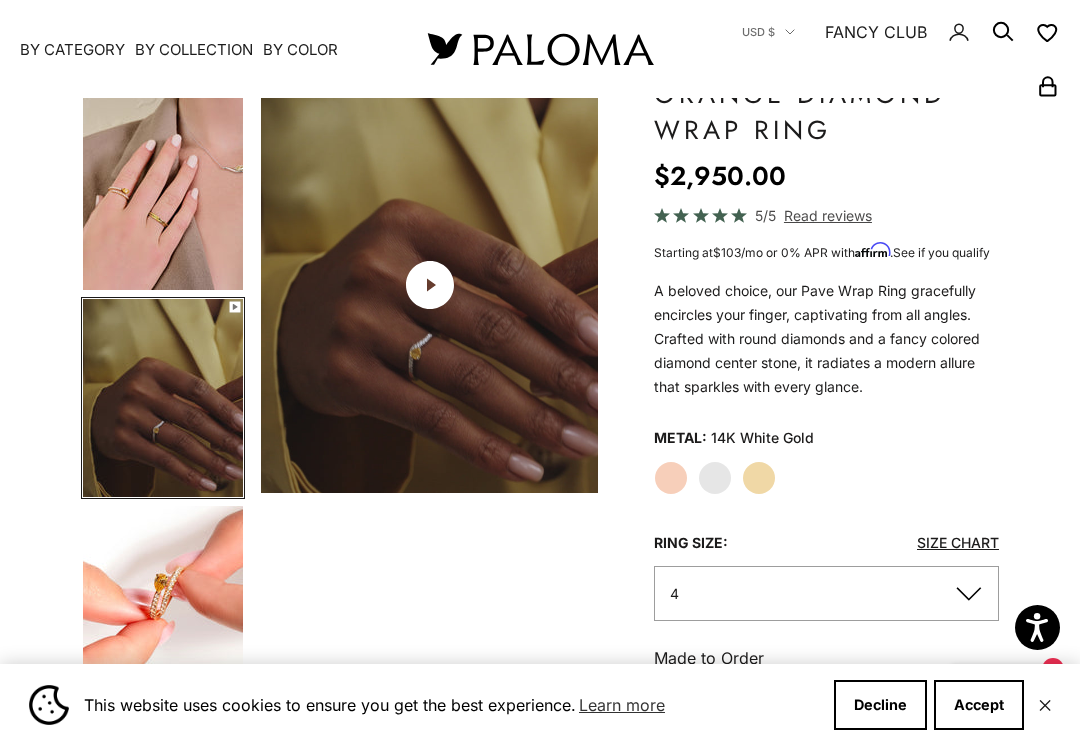 click at bounding box center [163, 605] 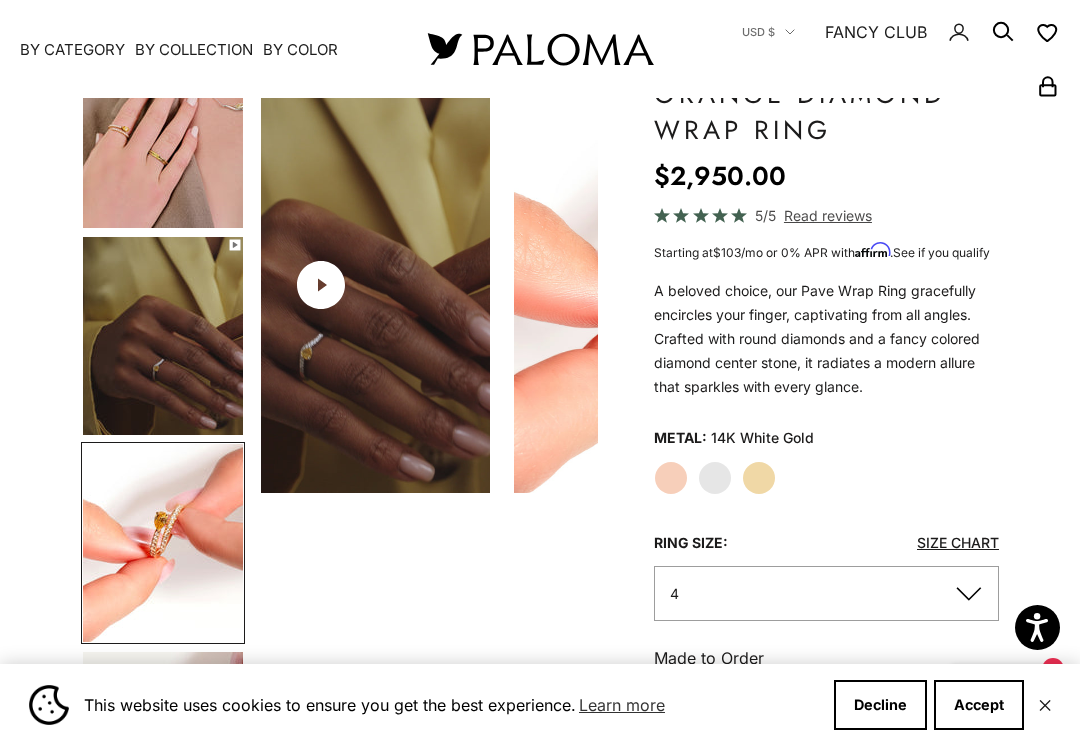 scroll, scrollTop: 0, scrollLeft: 1011, axis: horizontal 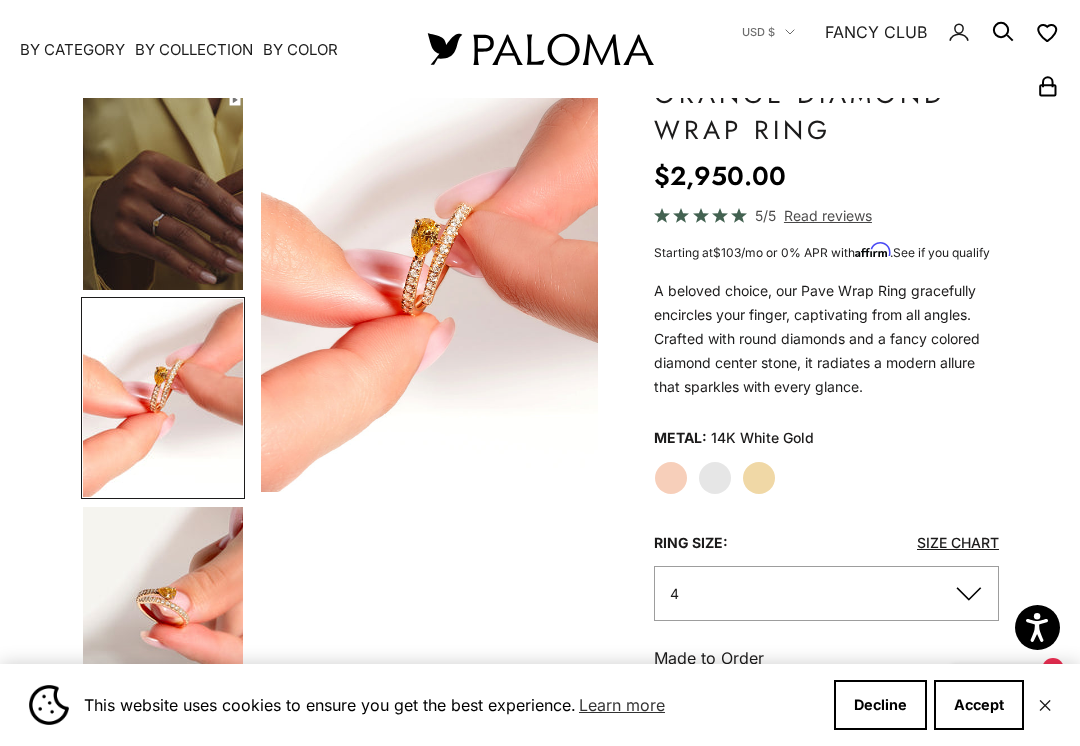 click at bounding box center (163, 606) 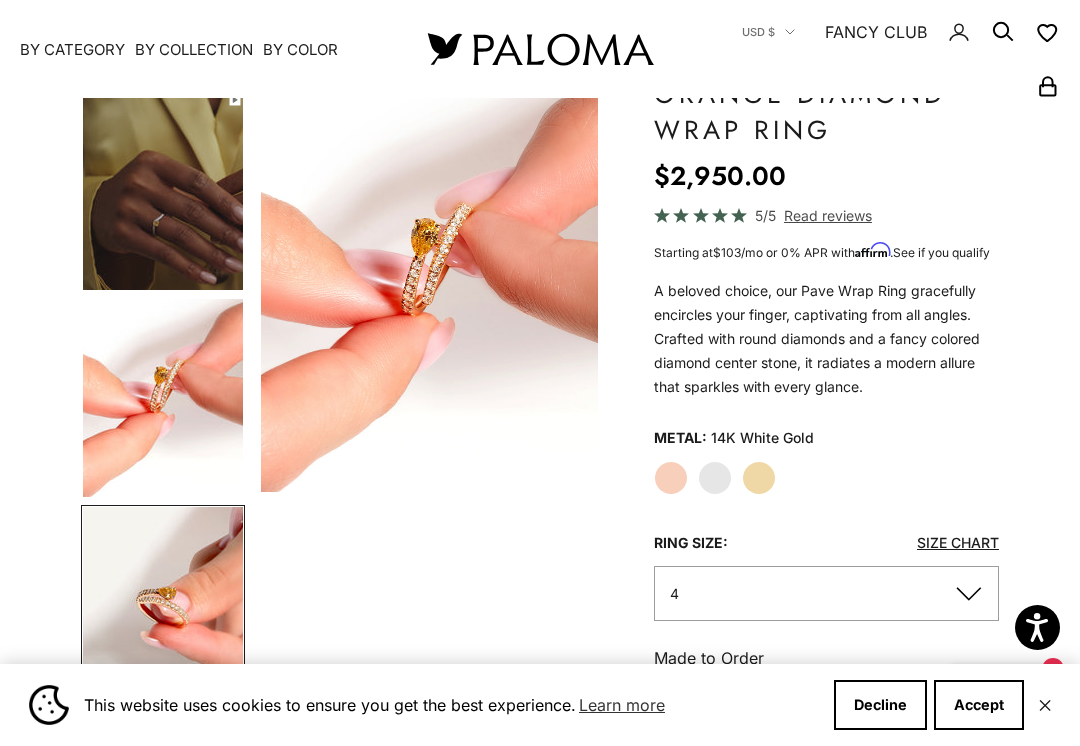 scroll, scrollTop: 487, scrollLeft: 0, axis: vertical 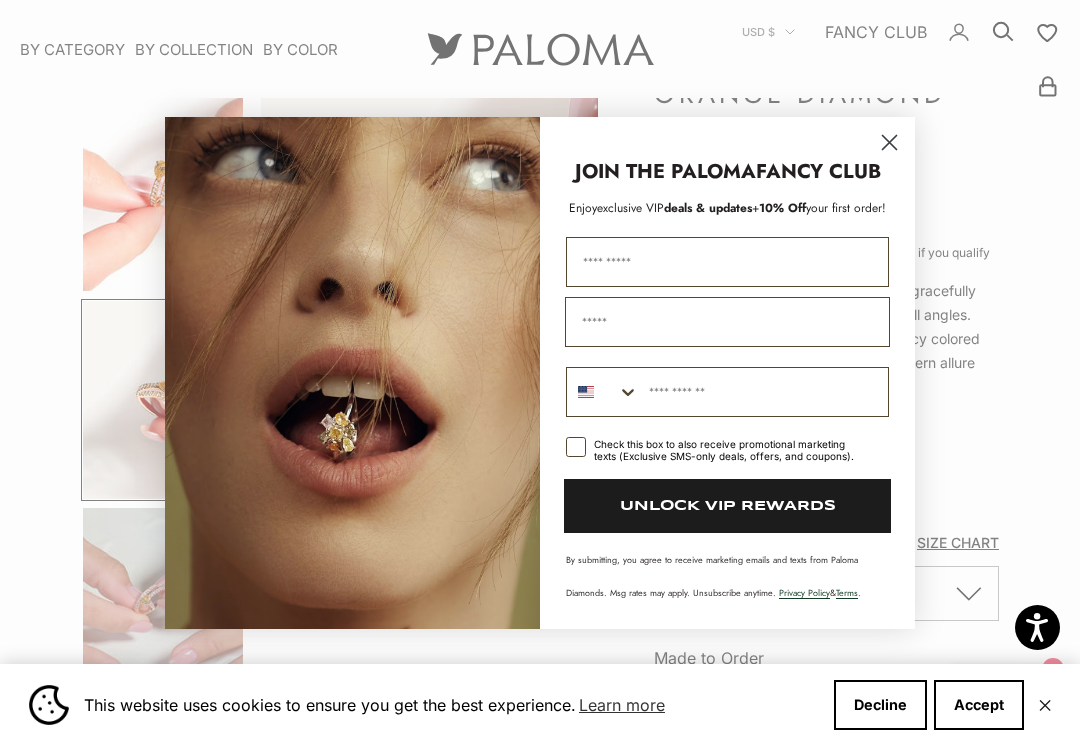 click 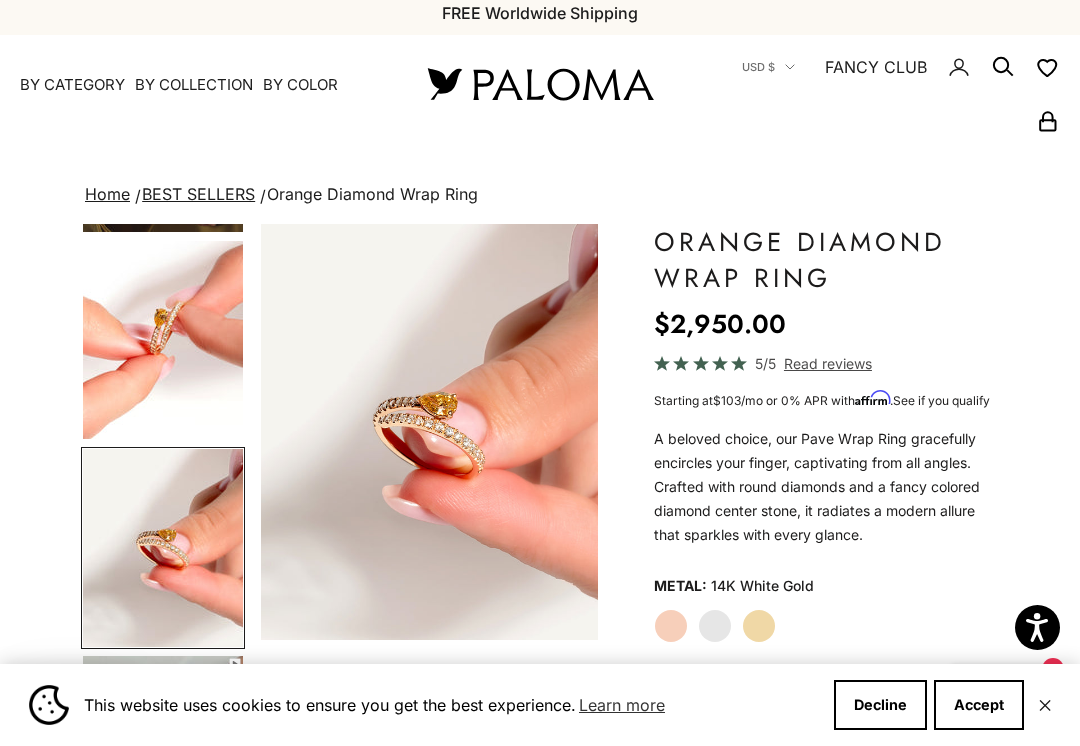 scroll, scrollTop: 0, scrollLeft: 0, axis: both 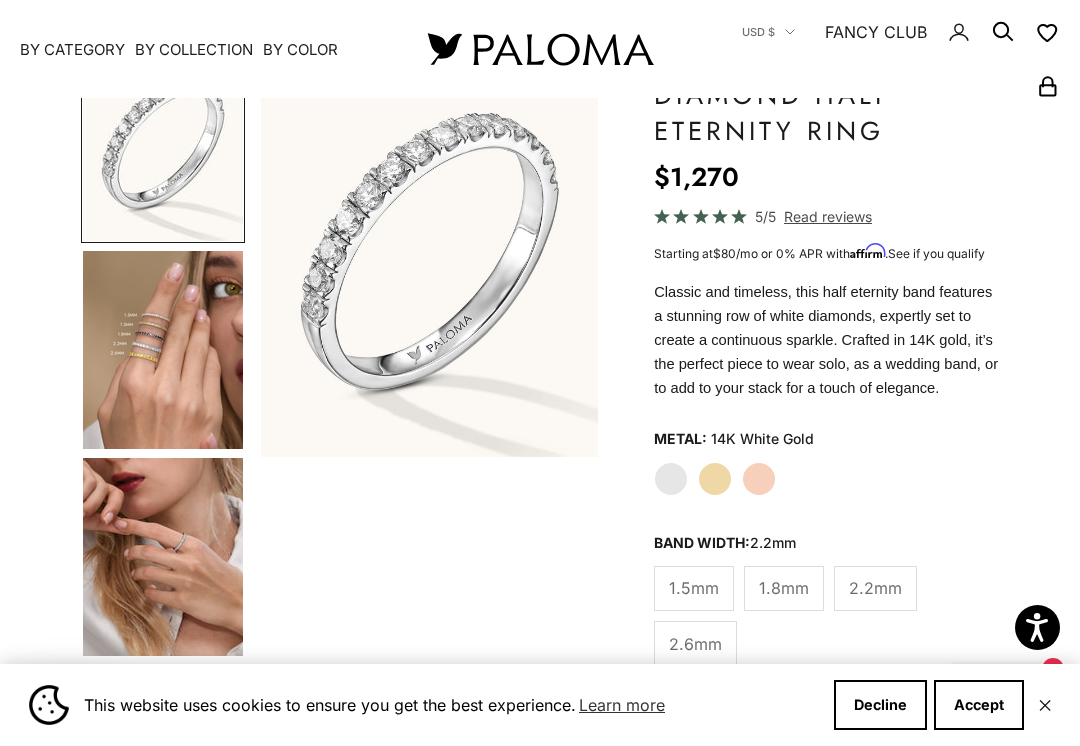 click on "1.5mm" 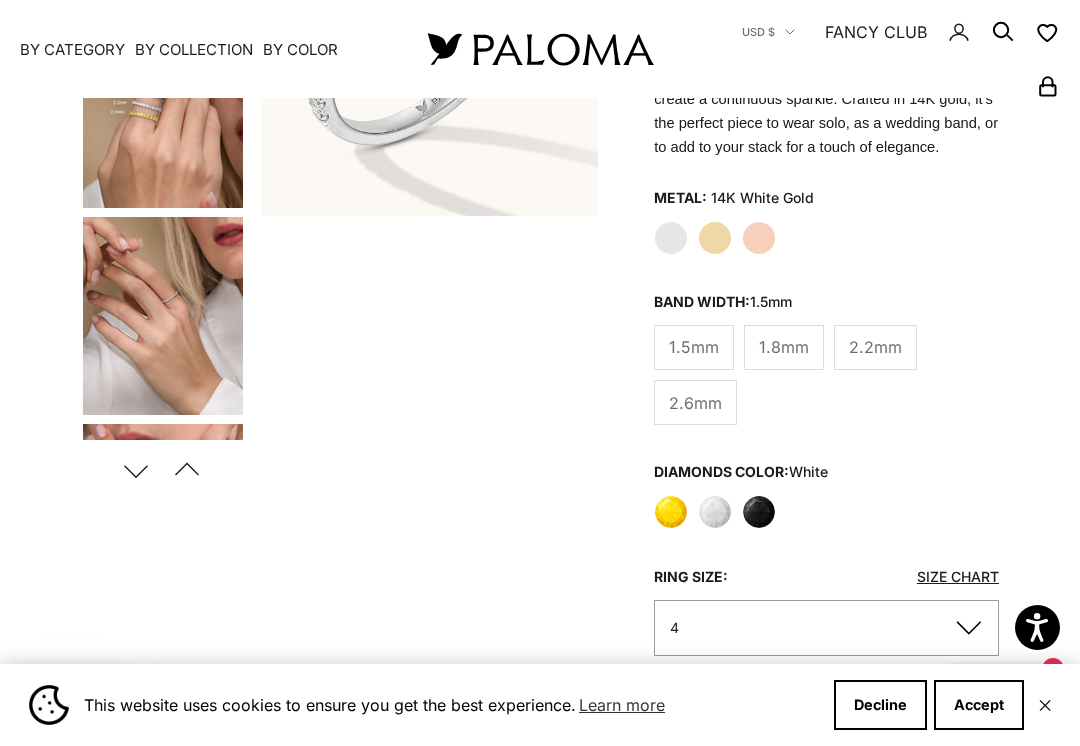 scroll, scrollTop: 439, scrollLeft: 0, axis: vertical 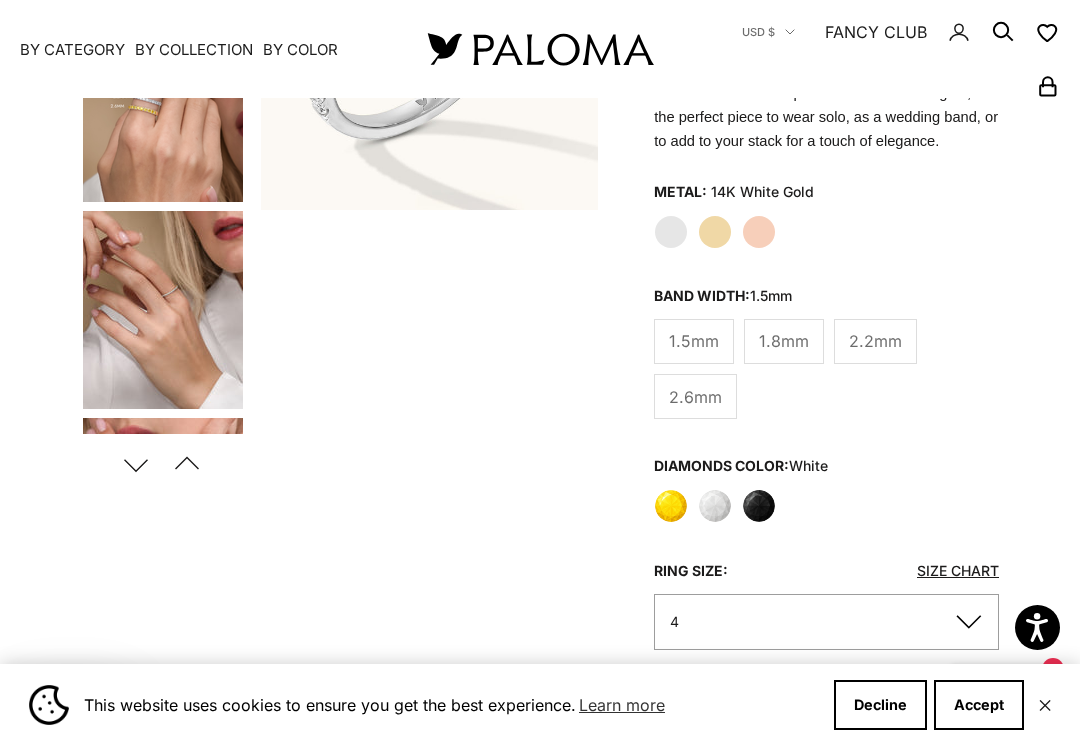 click on "Black" 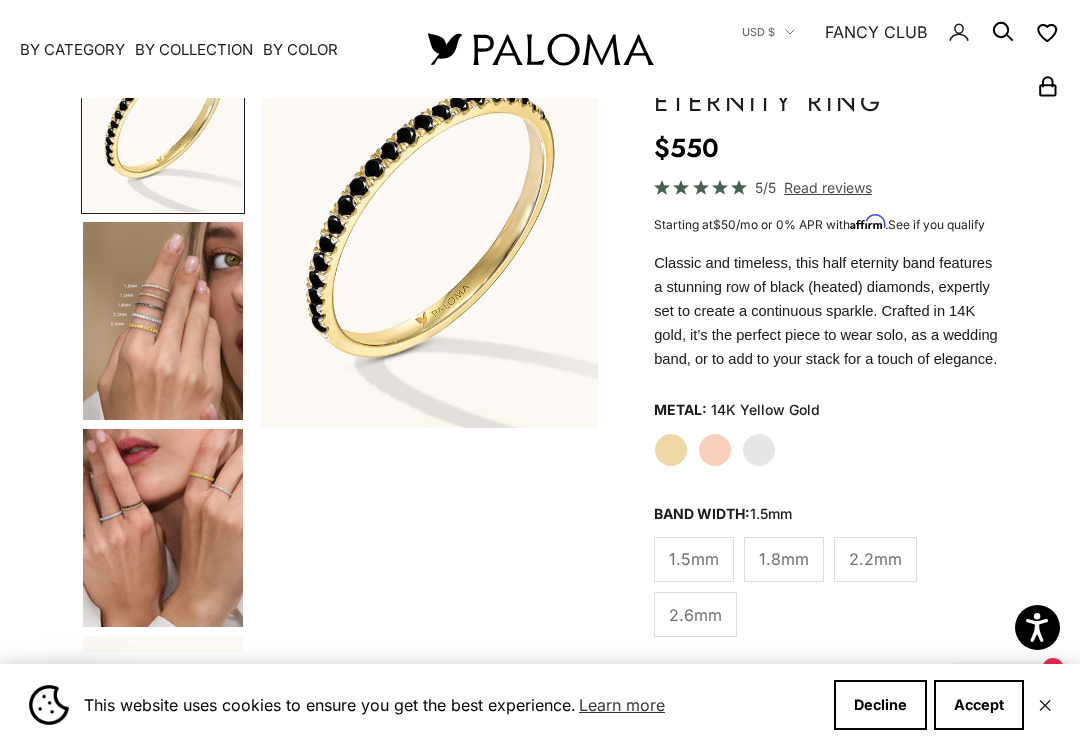 scroll, scrollTop: 213, scrollLeft: 0, axis: vertical 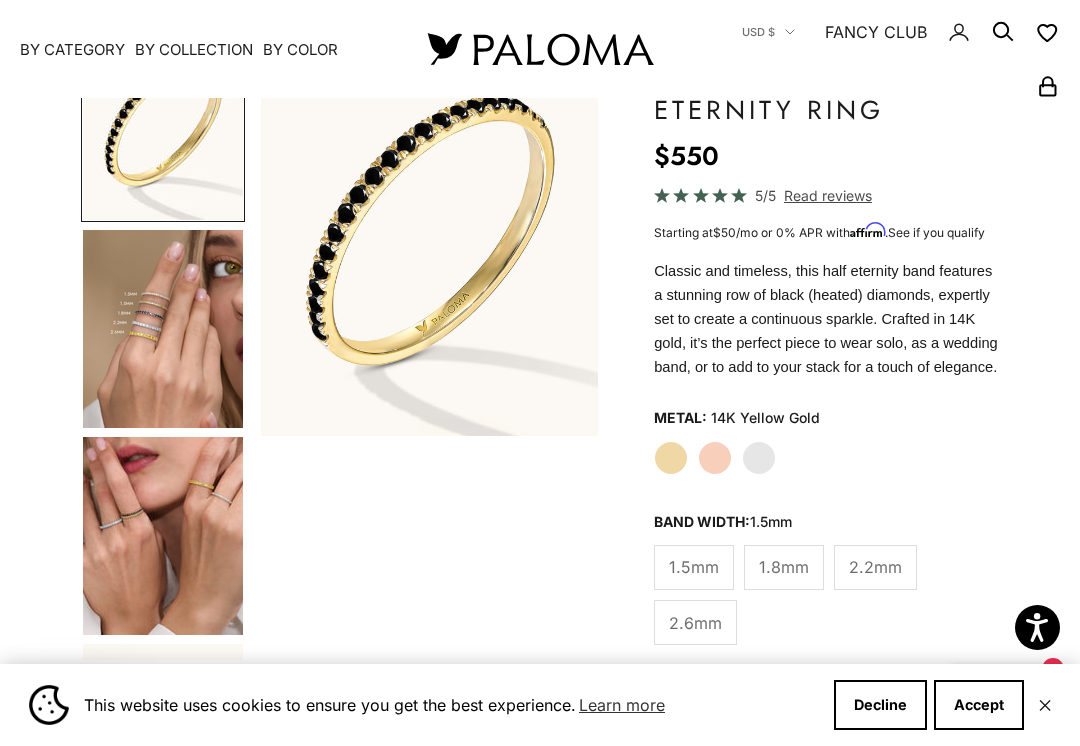 click on "White Gold" 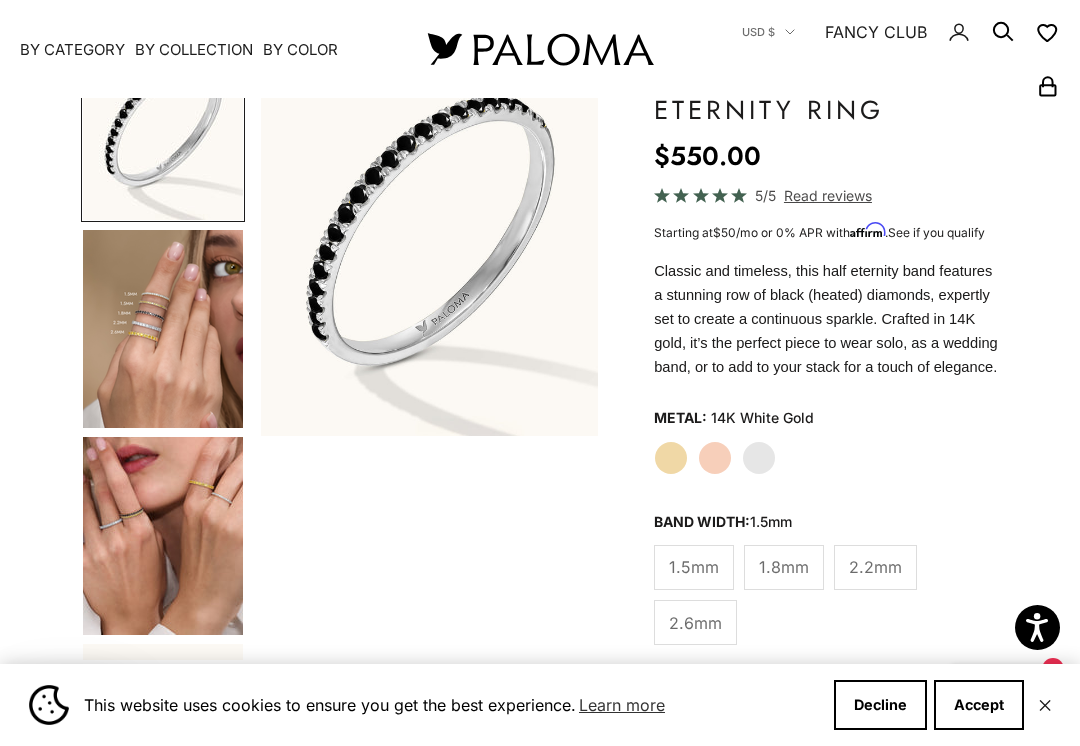 scroll, scrollTop: 0, scrollLeft: 0, axis: both 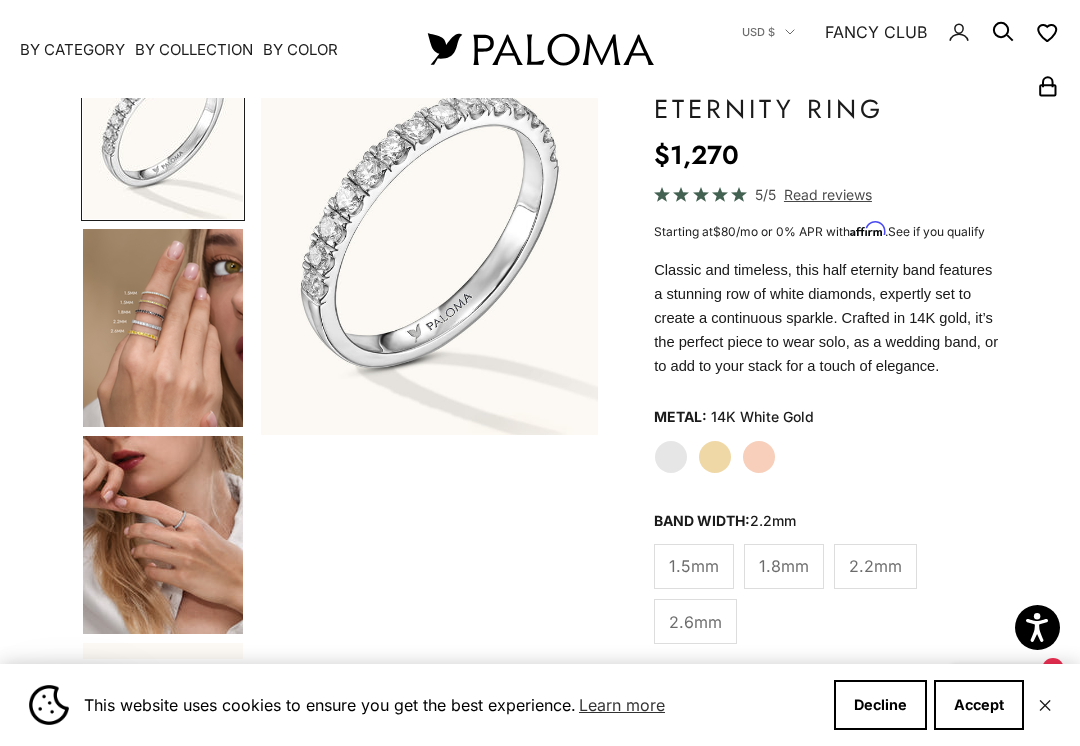 click on "2.6mm" 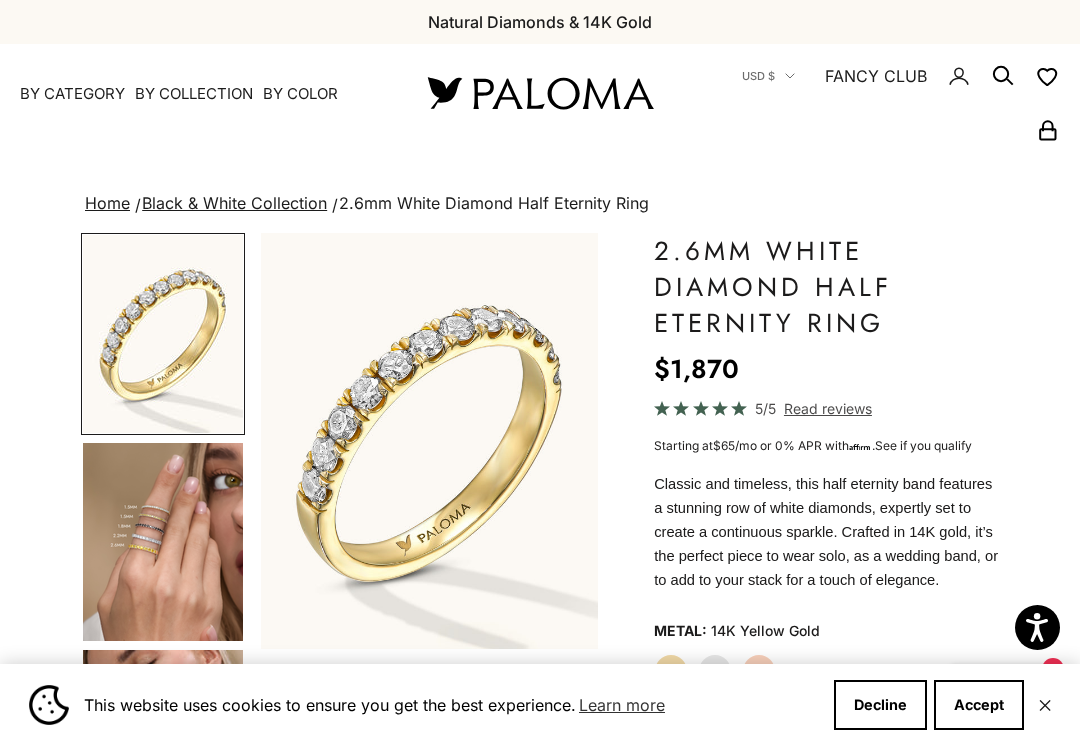 scroll, scrollTop: 93, scrollLeft: 0, axis: vertical 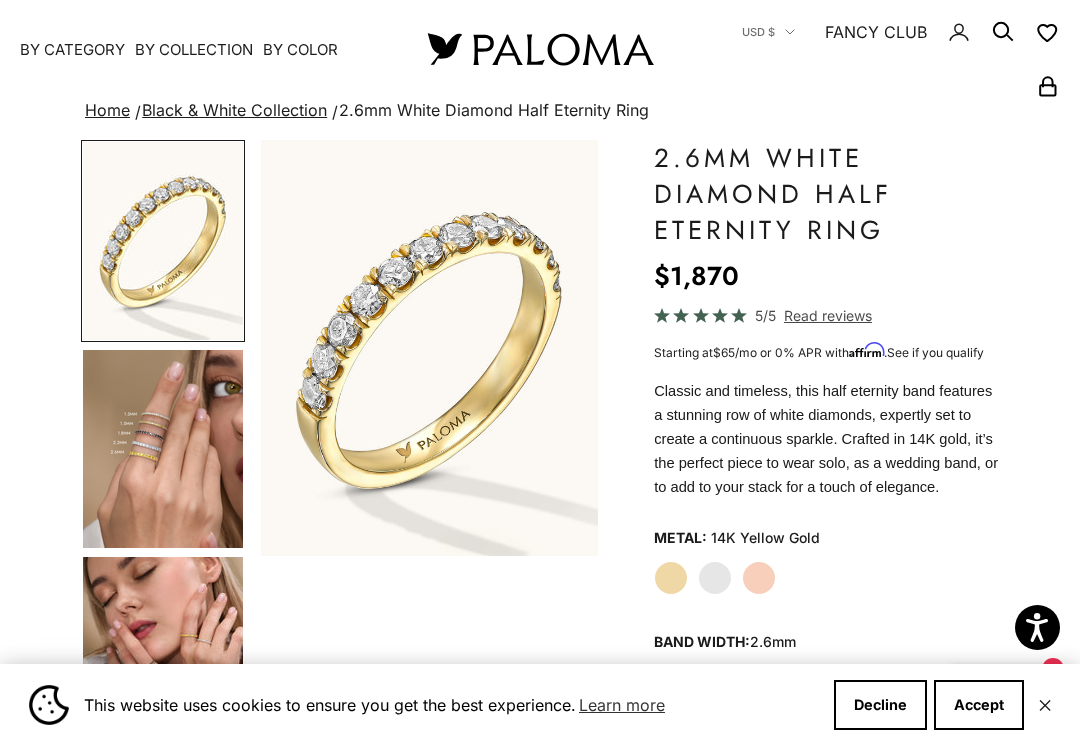 click on "White Gold" 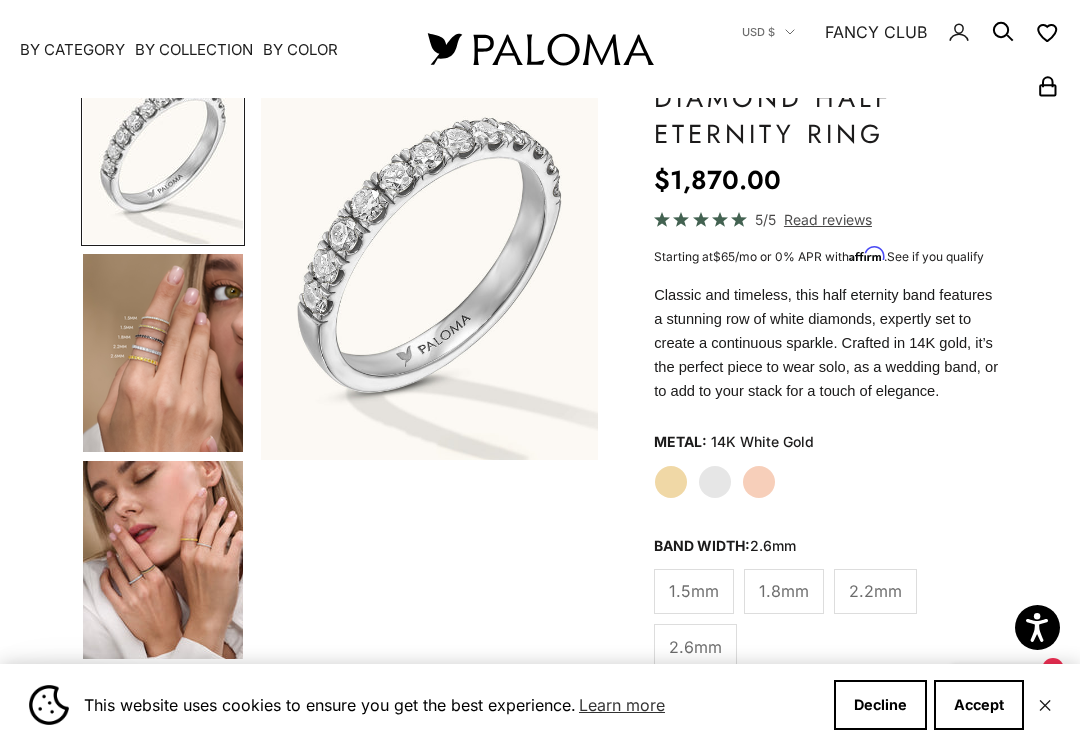 scroll, scrollTop: 190, scrollLeft: 0, axis: vertical 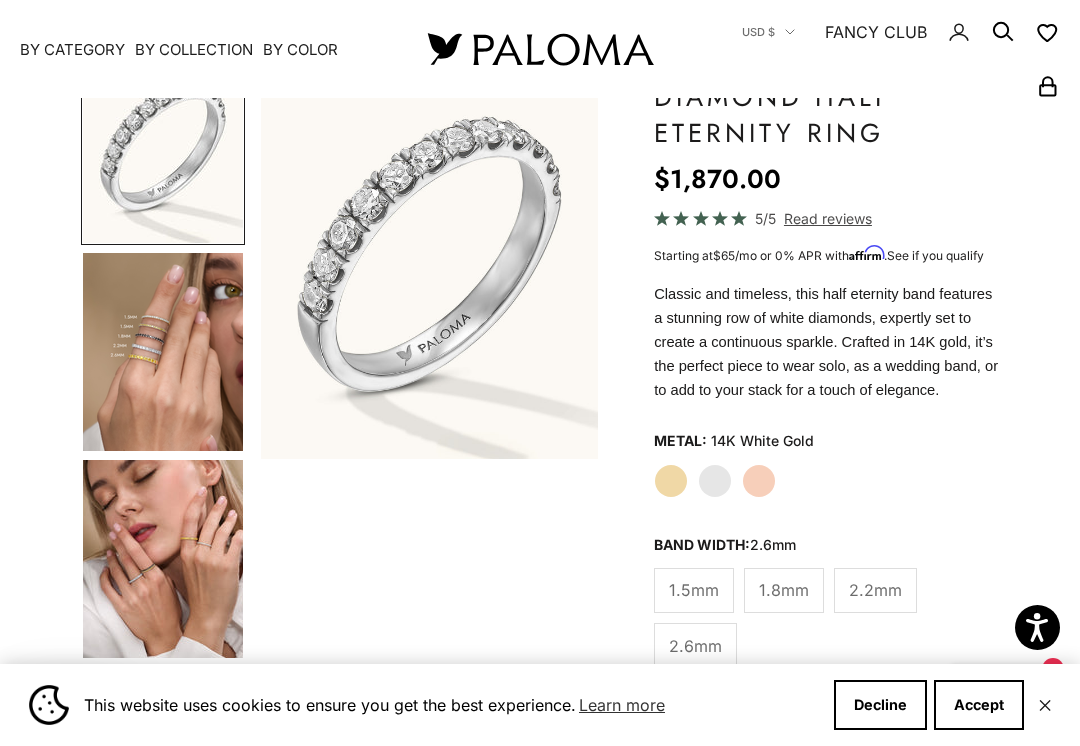click at bounding box center [163, 352] 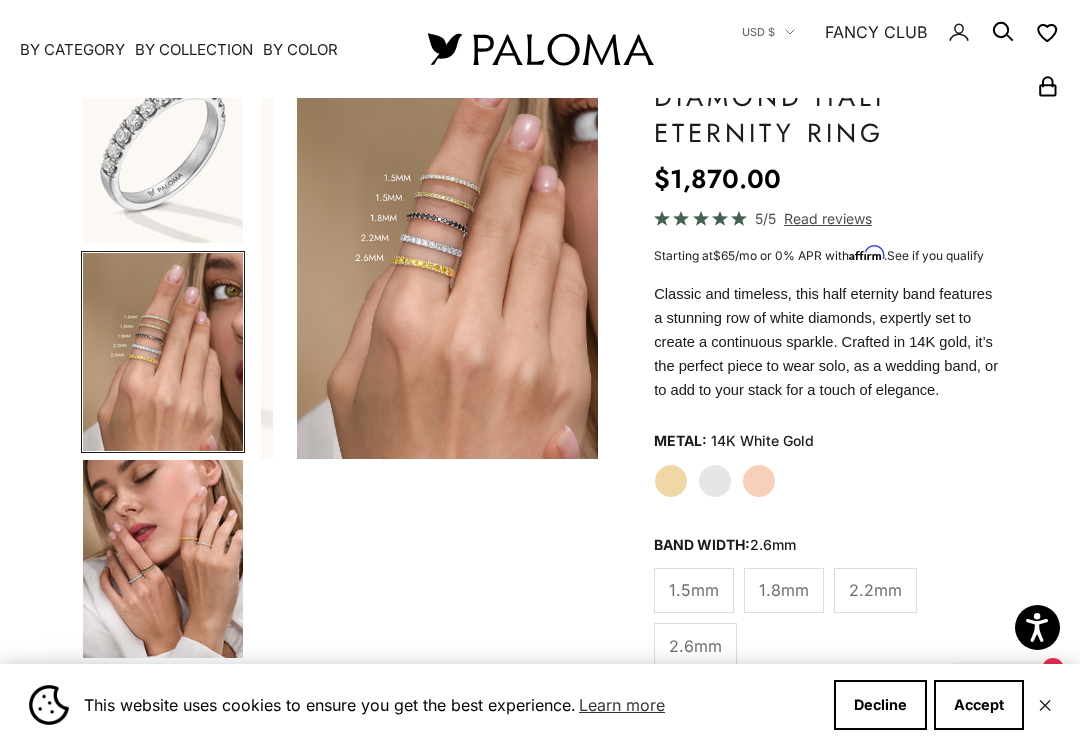 scroll, scrollTop: 0, scrollLeft: 361, axis: horizontal 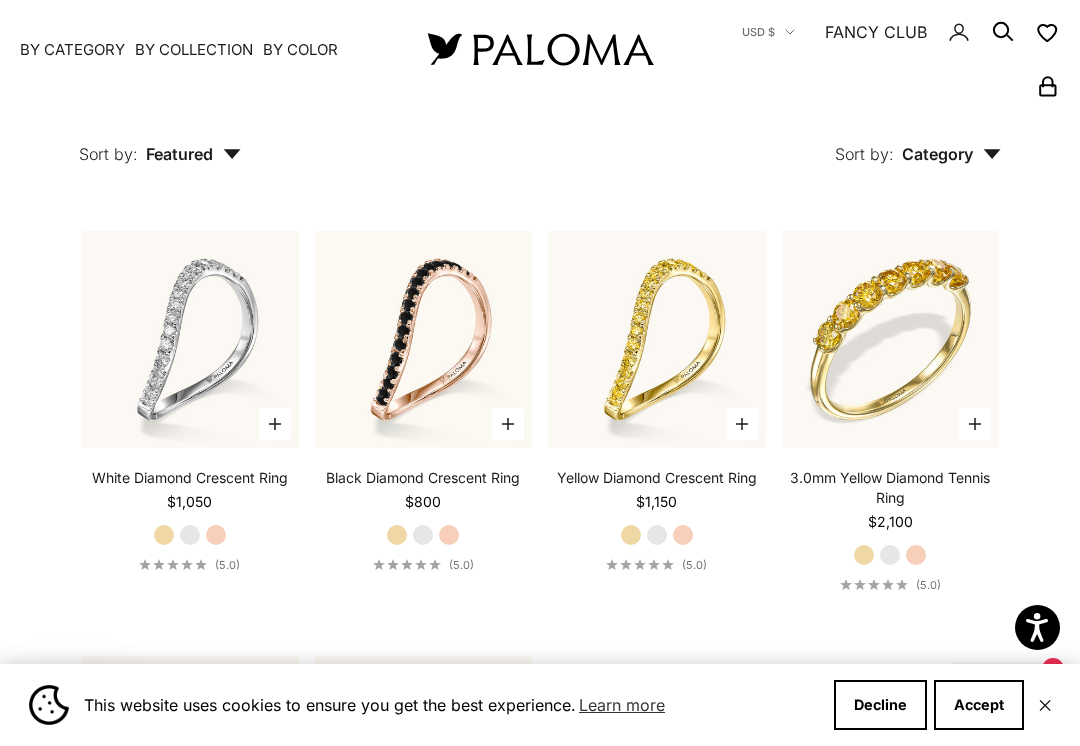 click at bounding box center [890, 339] 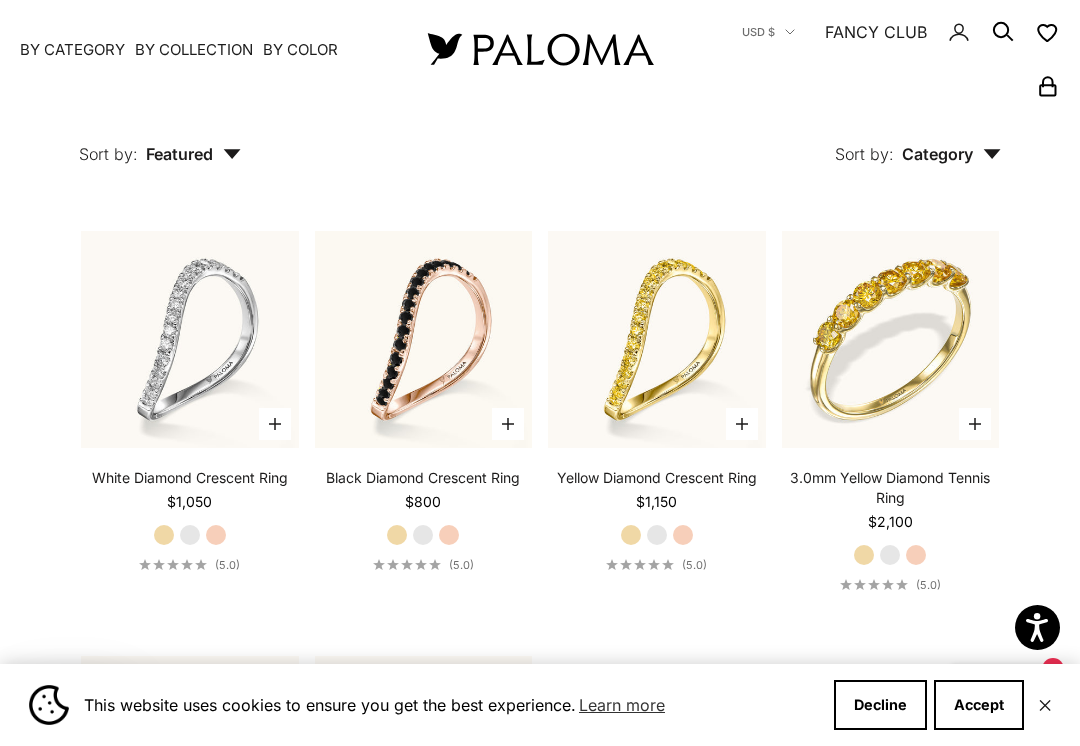 scroll, scrollTop: 0, scrollLeft: 0, axis: both 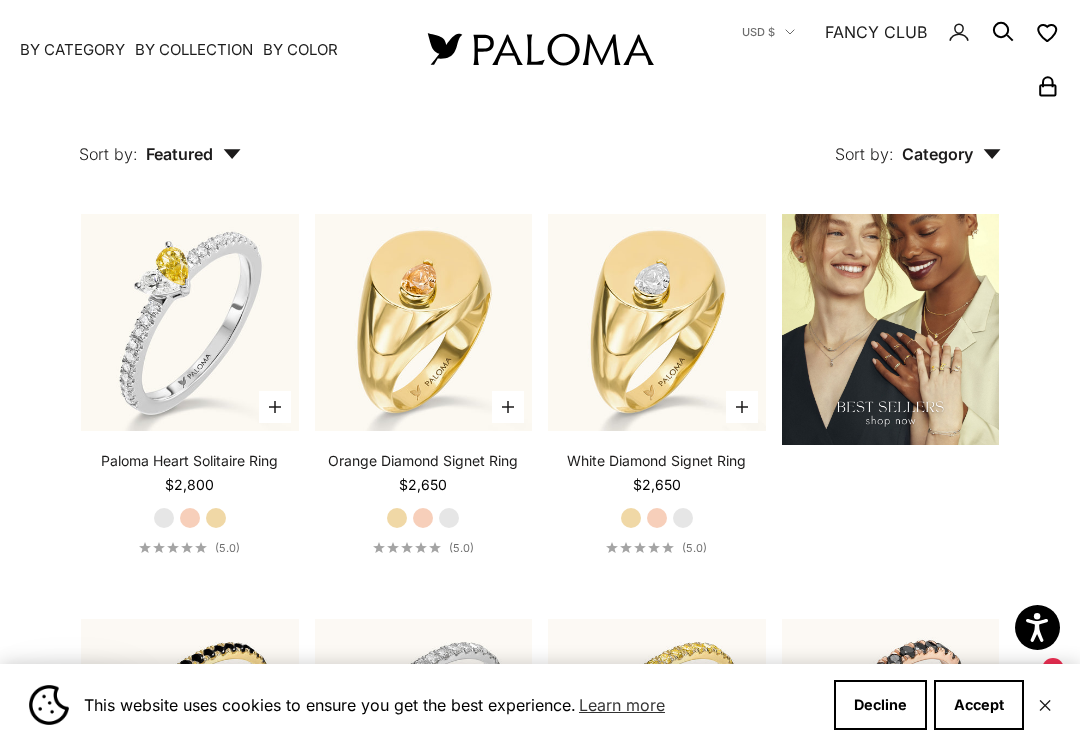 click on "White Diamond Signet Ring
Starting at $2,650
Yellow Gold
Rose Gold
White Gold
(5.0)" at bounding box center [657, 503] 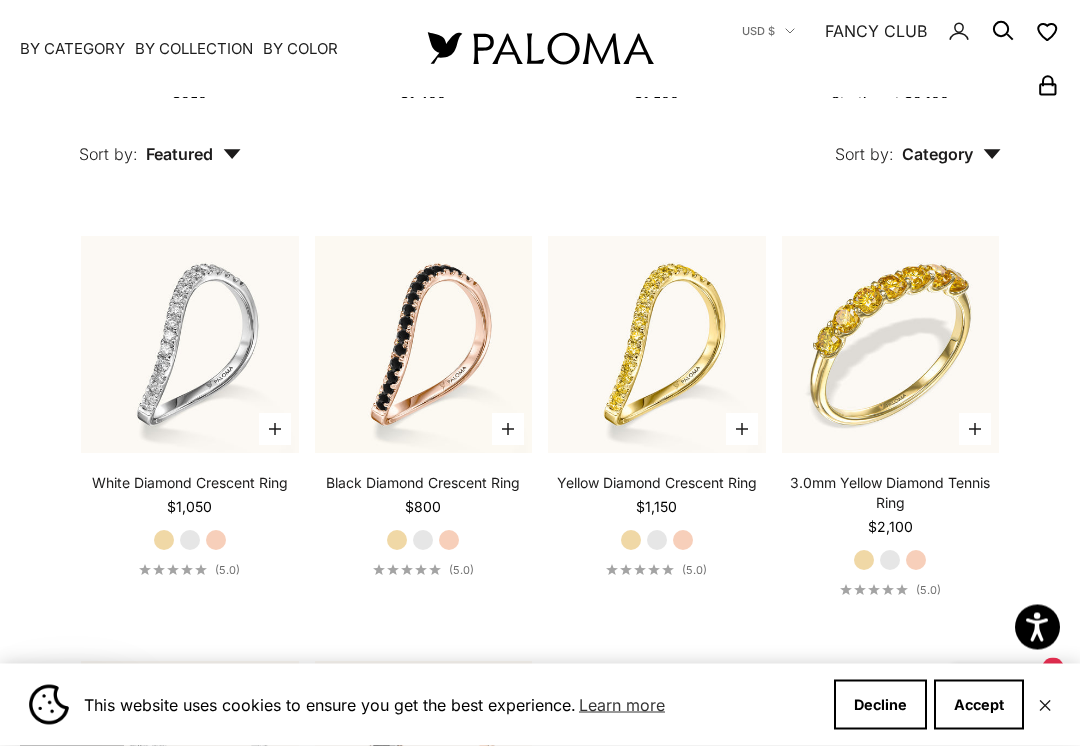scroll, scrollTop: 5276, scrollLeft: 0, axis: vertical 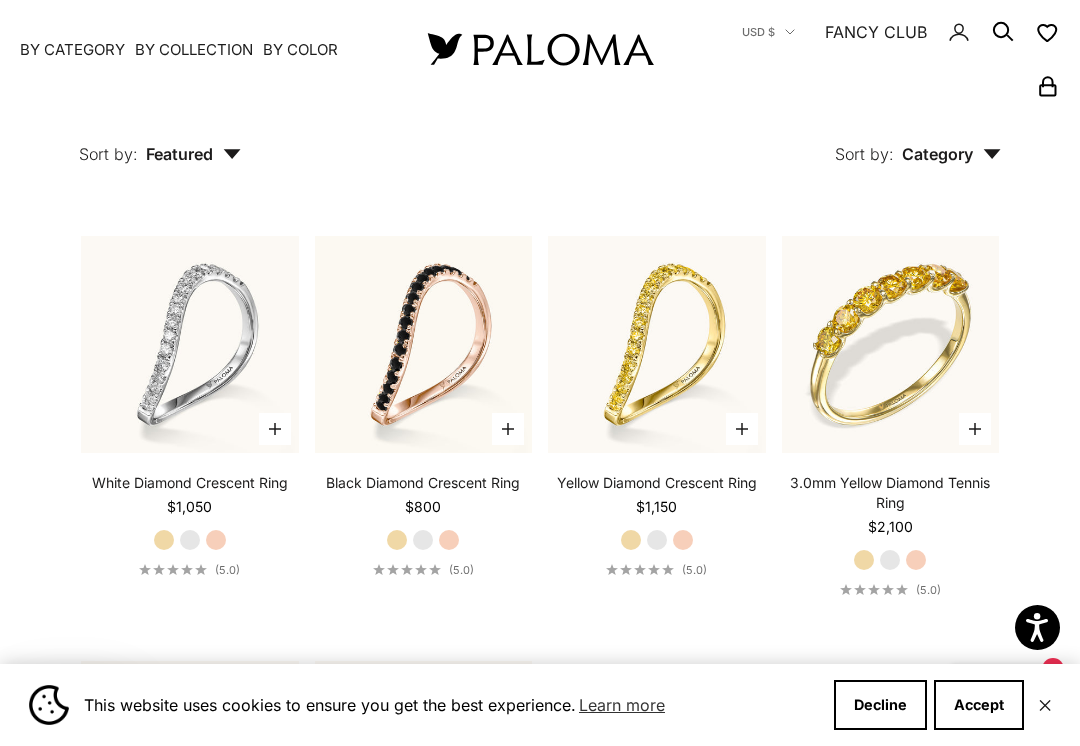 click at bounding box center (189, 344) 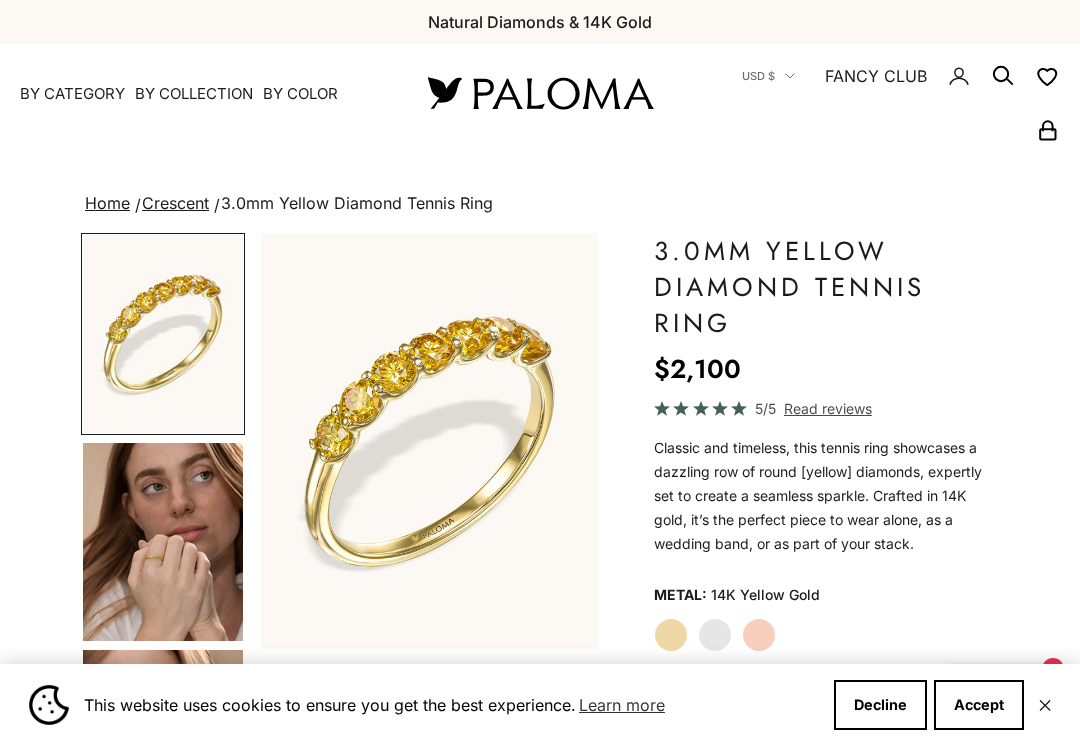 scroll, scrollTop: 0, scrollLeft: 0, axis: both 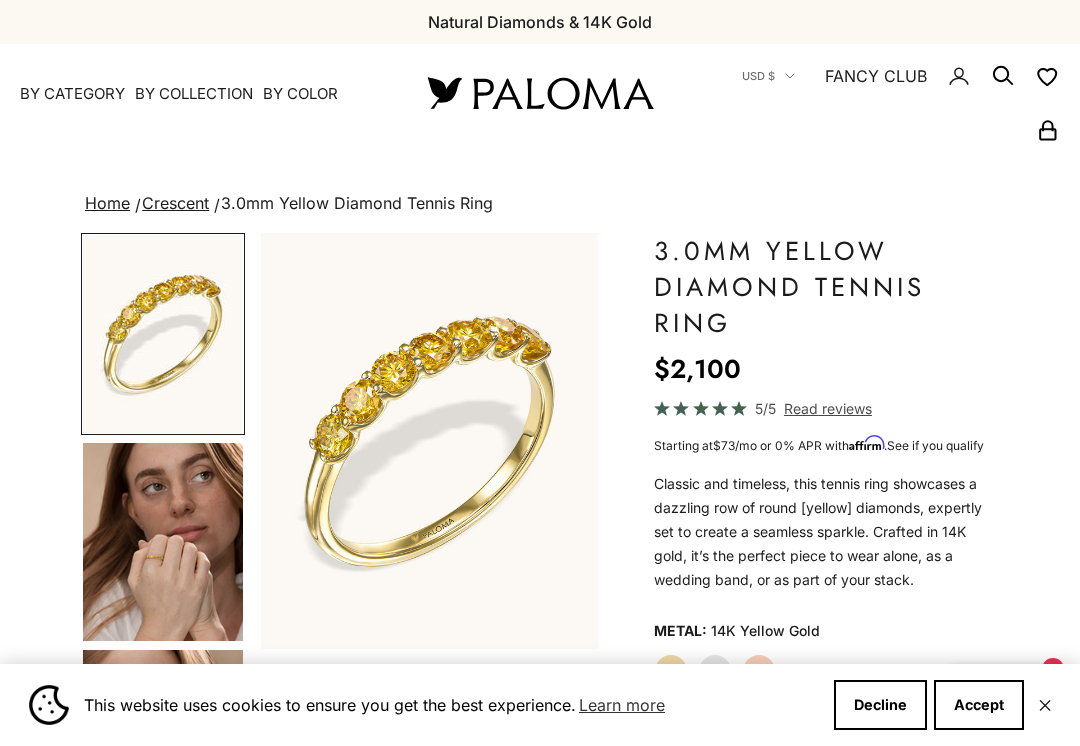 click at bounding box center (163, 542) 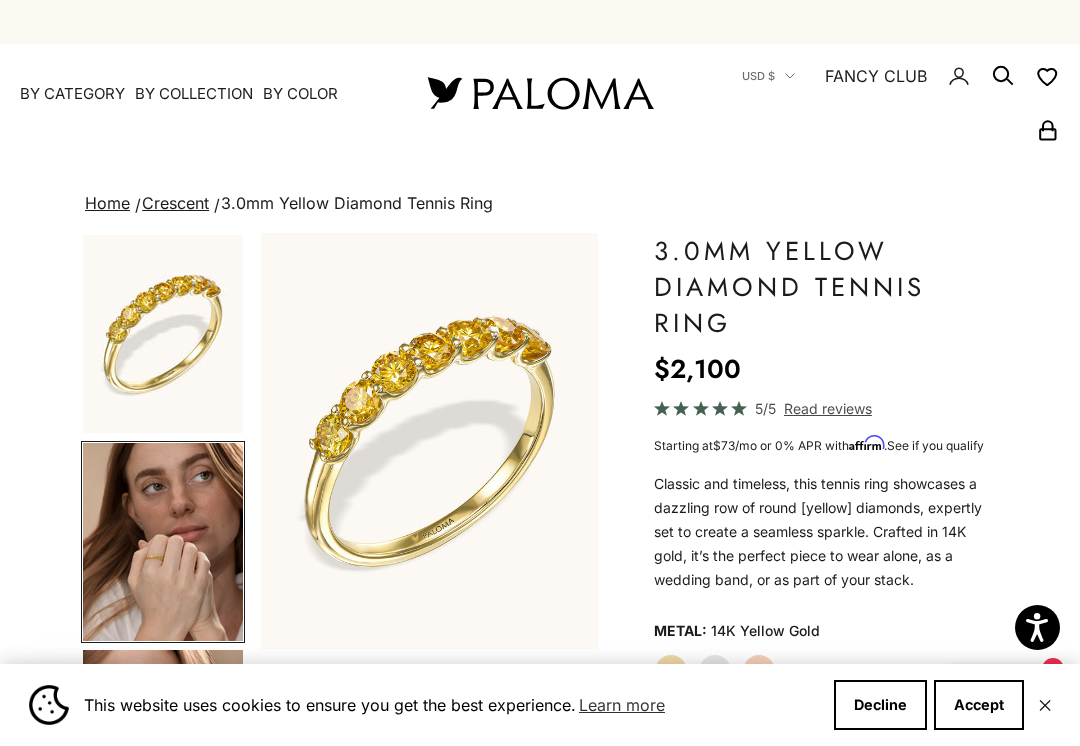 scroll, scrollTop: 0, scrollLeft: 361, axis: horizontal 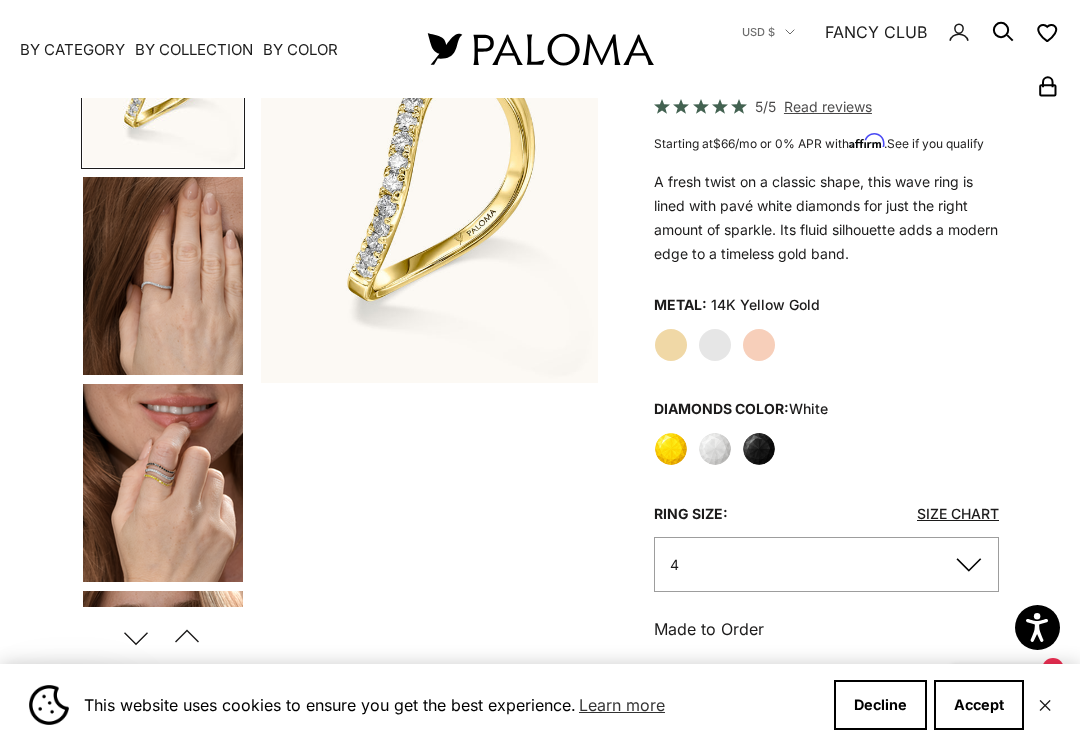 click on "4" 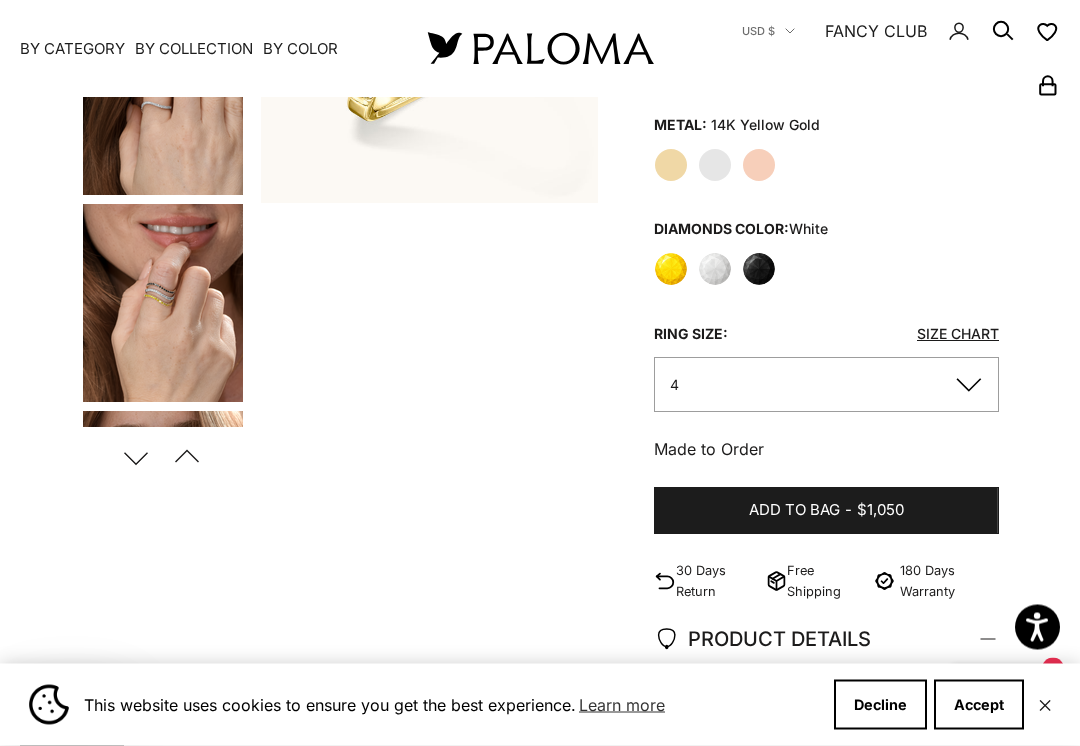 scroll, scrollTop: 451, scrollLeft: 0, axis: vertical 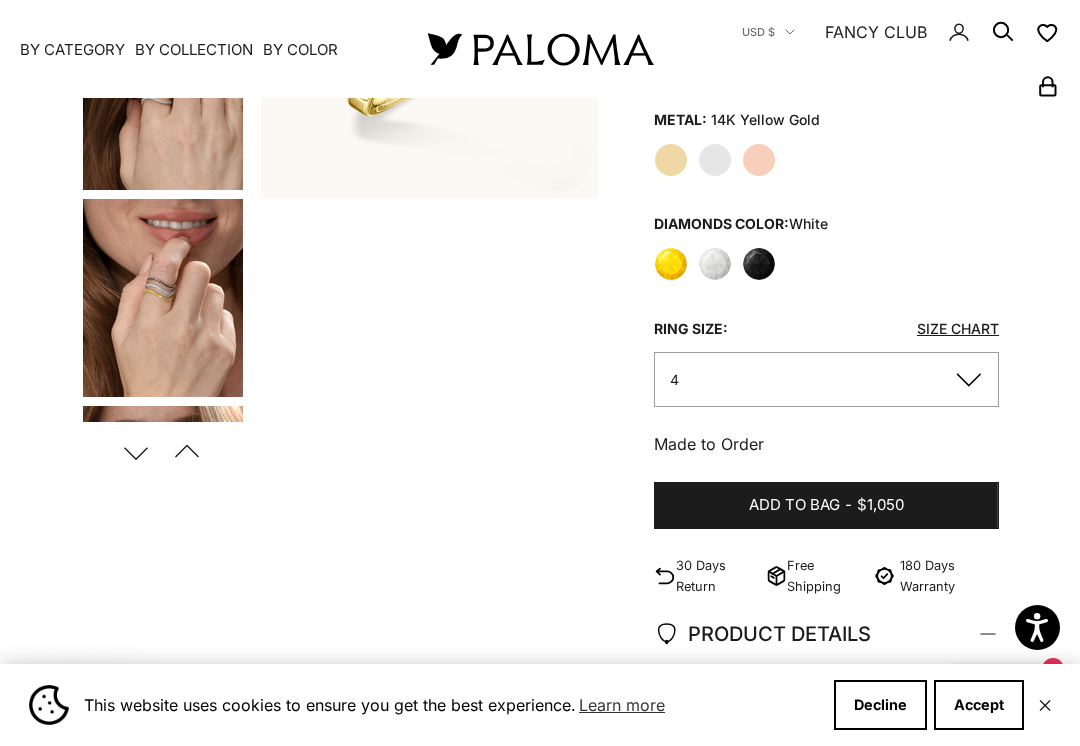 click on "4" 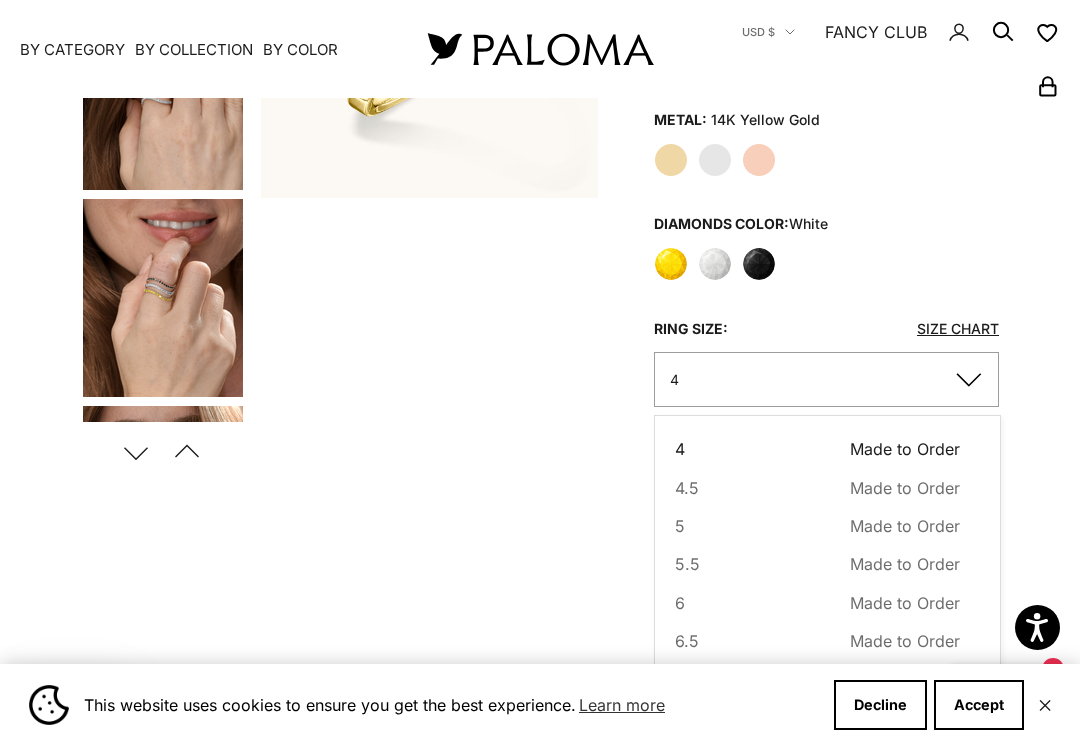 click on "6.5" at bounding box center (687, 641) 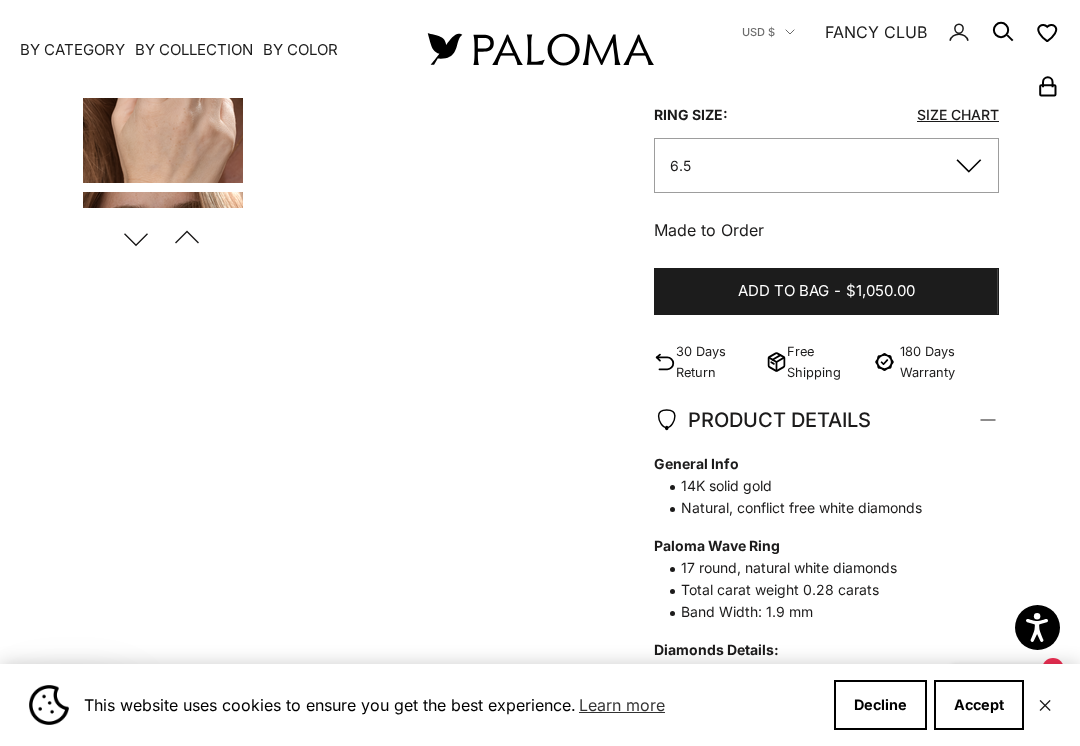 scroll, scrollTop: 666, scrollLeft: 0, axis: vertical 